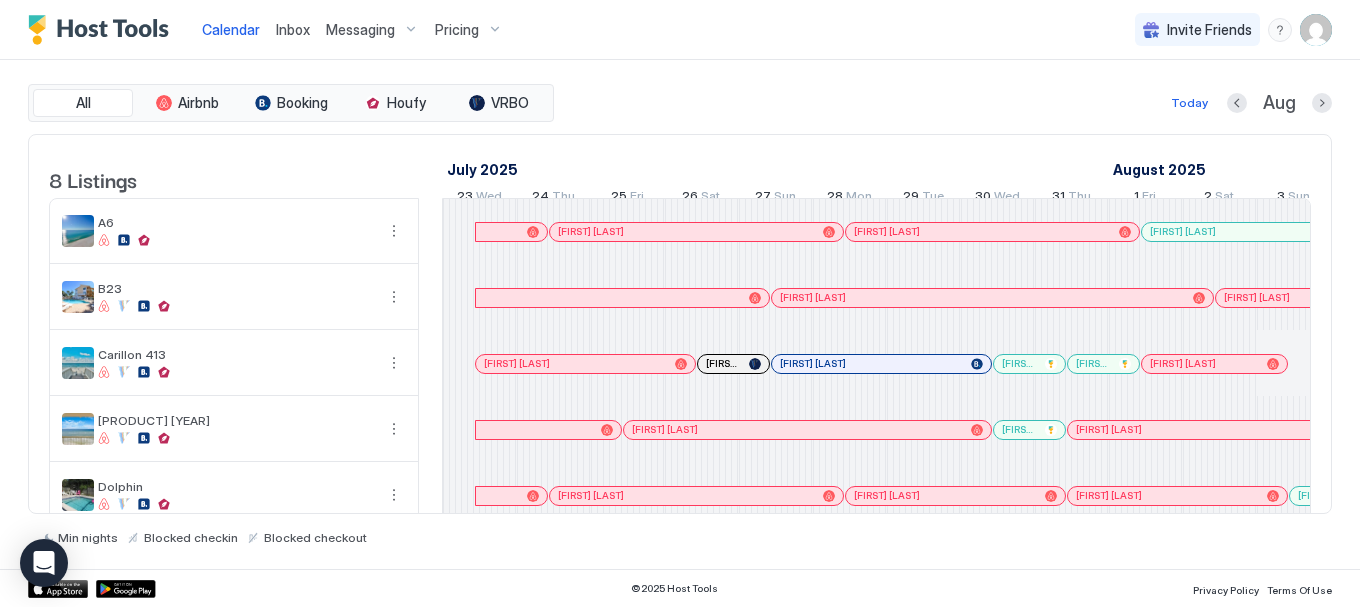 scroll, scrollTop: 0, scrollLeft: 0, axis: both 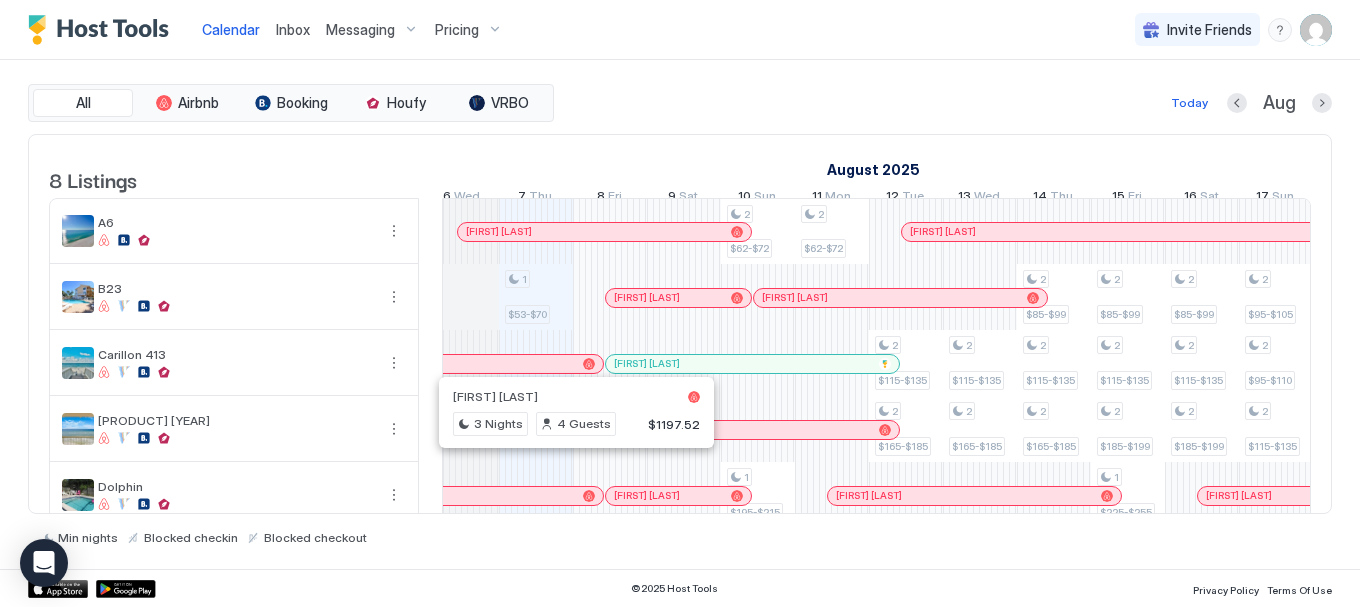 click at bounding box center [832, 363] 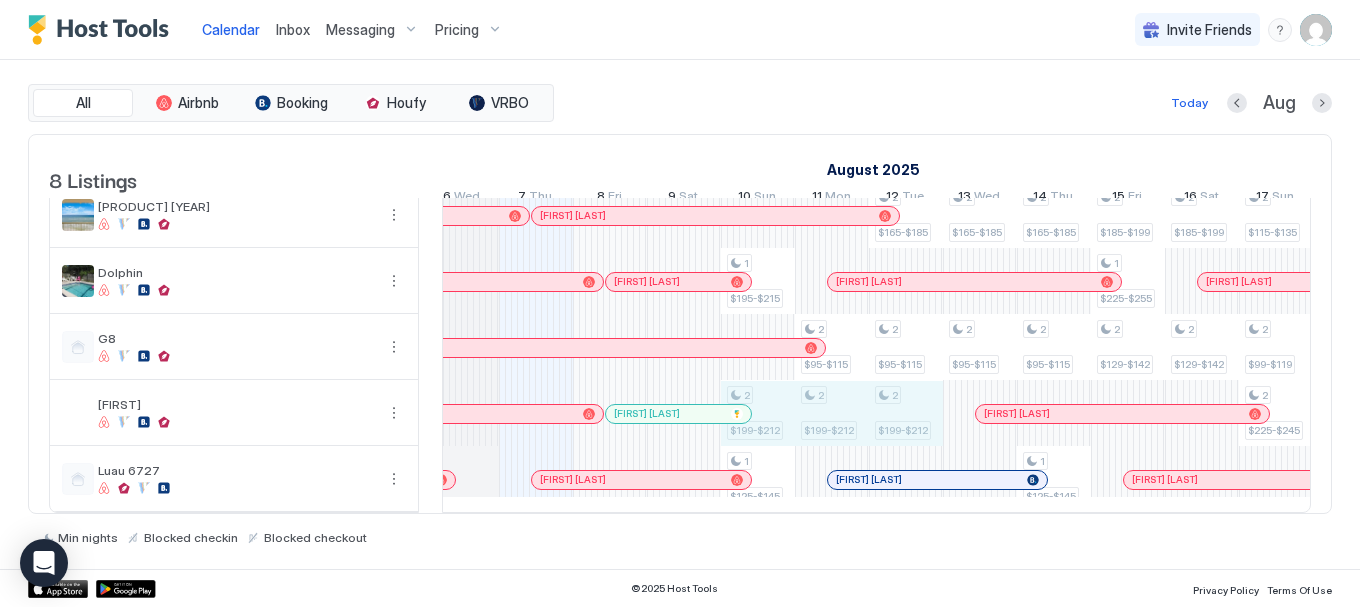 drag, startPoint x: 766, startPoint y: 405, endPoint x: 900, endPoint y: 410, distance: 134.09325 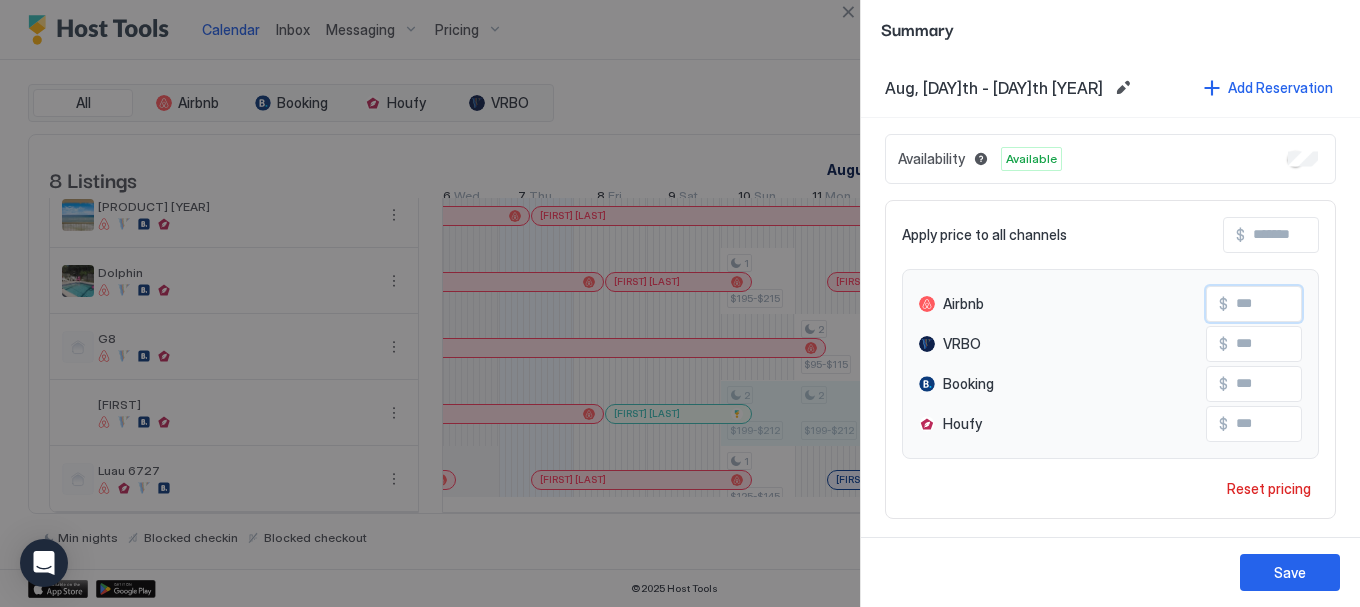 click on "Airbnb $ ***" at bounding box center (1110, 304) 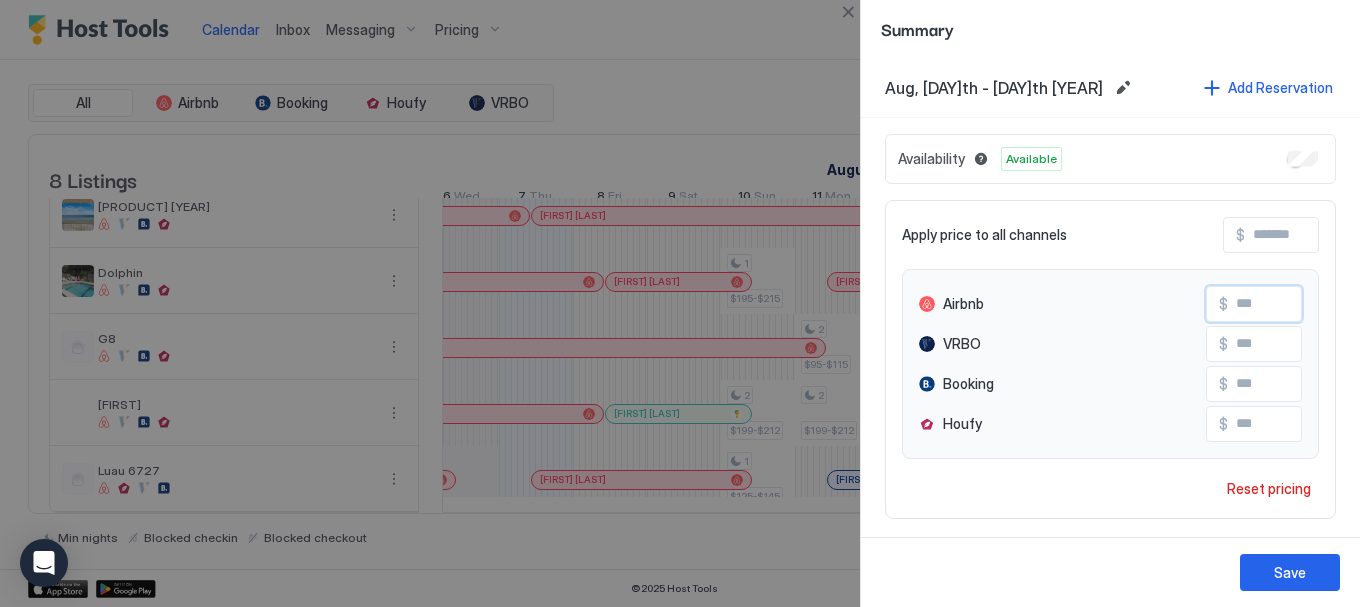 type on "***" 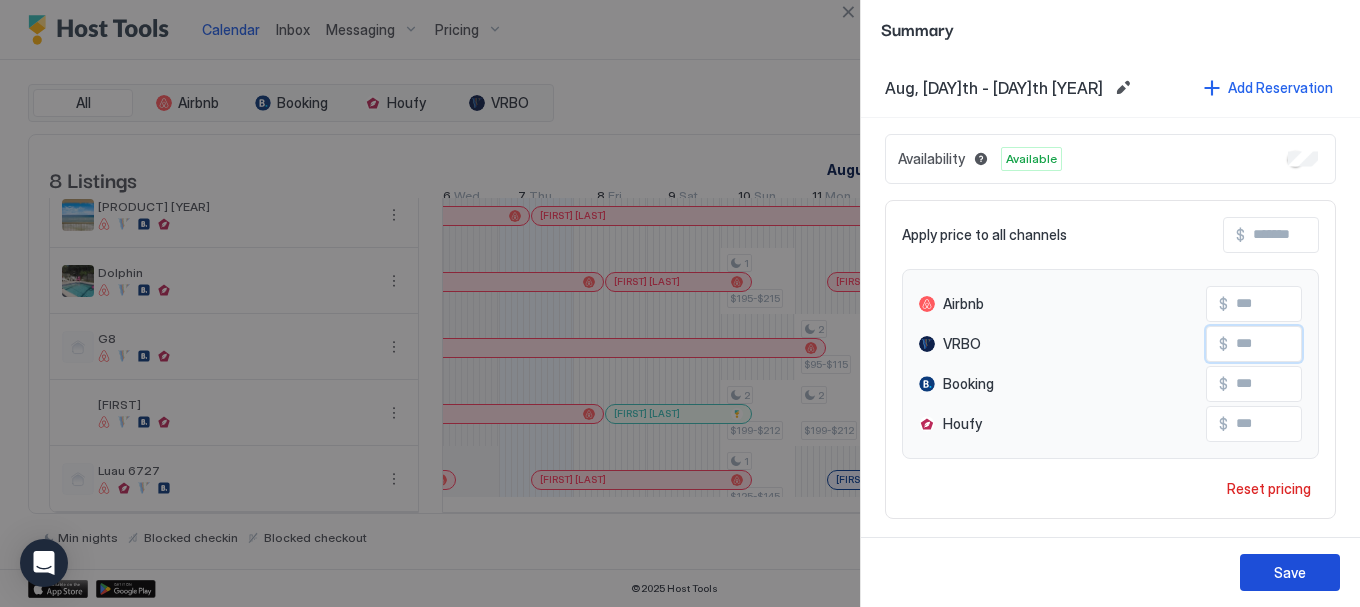 type on "***" 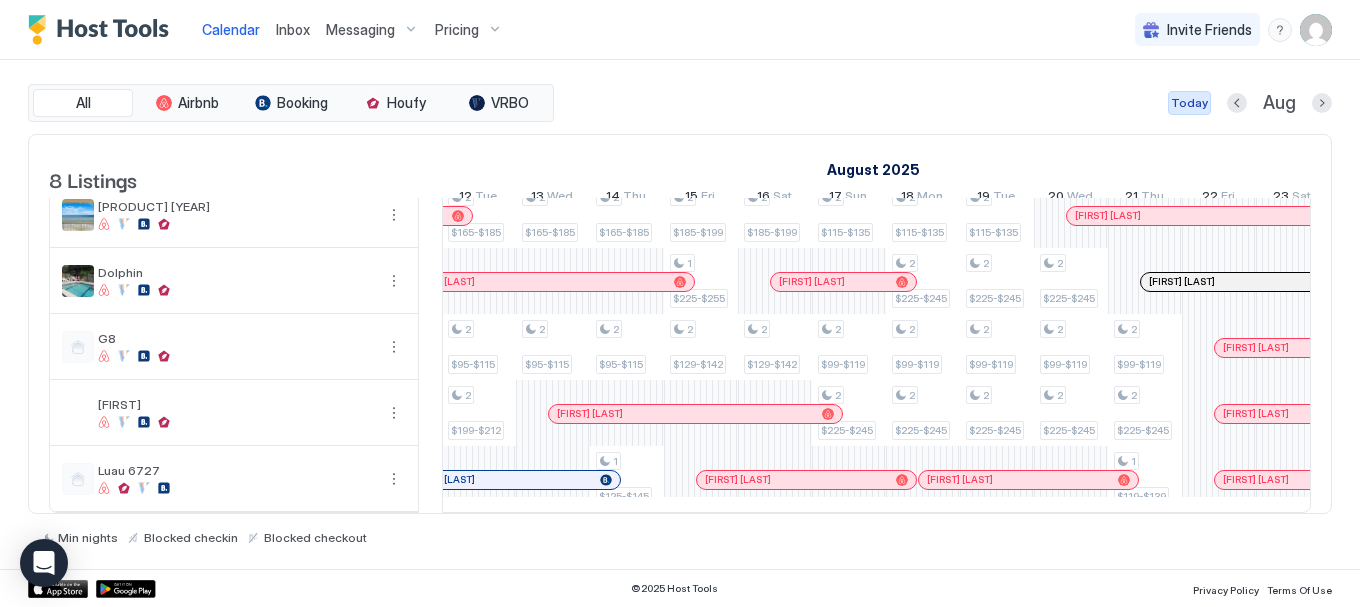 click on "Today" at bounding box center (1189, 103) 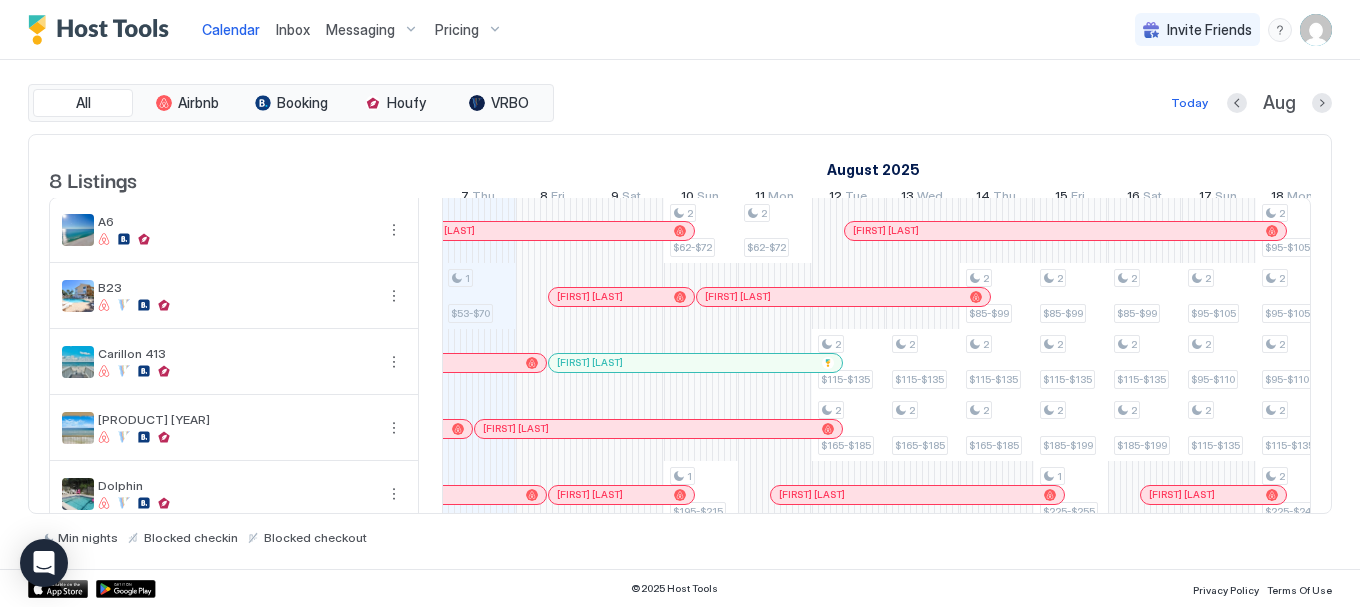 scroll, scrollTop: 0, scrollLeft: 0, axis: both 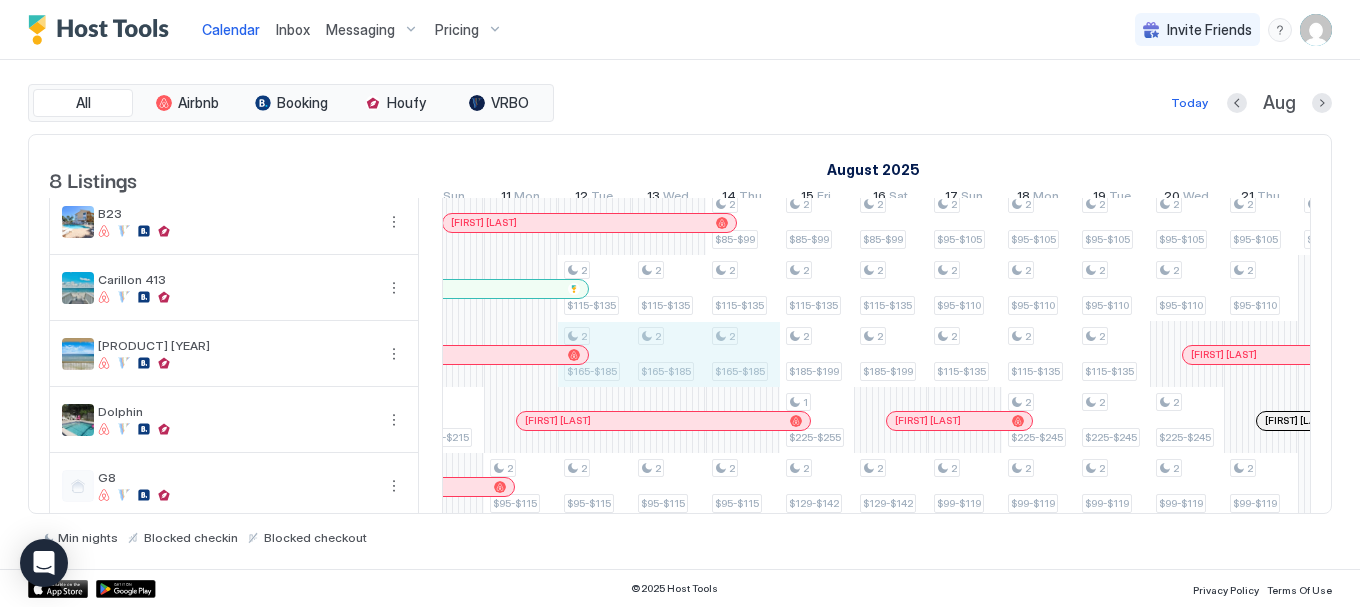drag, startPoint x: 613, startPoint y: 378, endPoint x: 751, endPoint y: 378, distance: 138 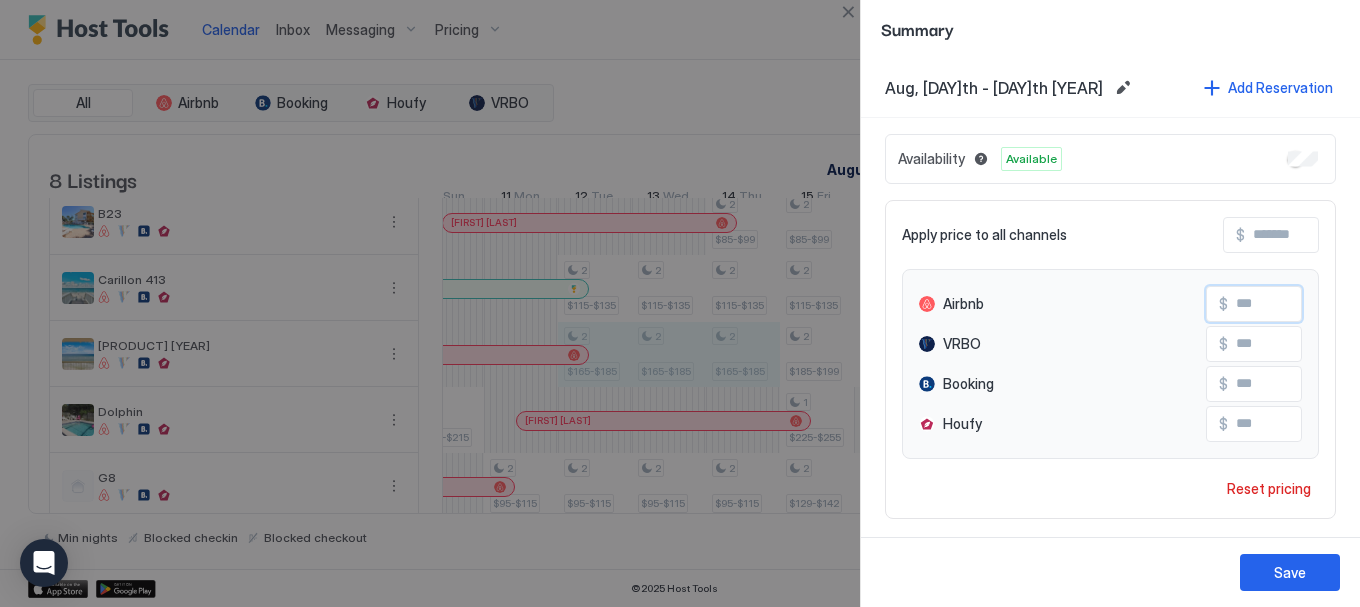 click on "Airbnb $ ***" at bounding box center (1110, 304) 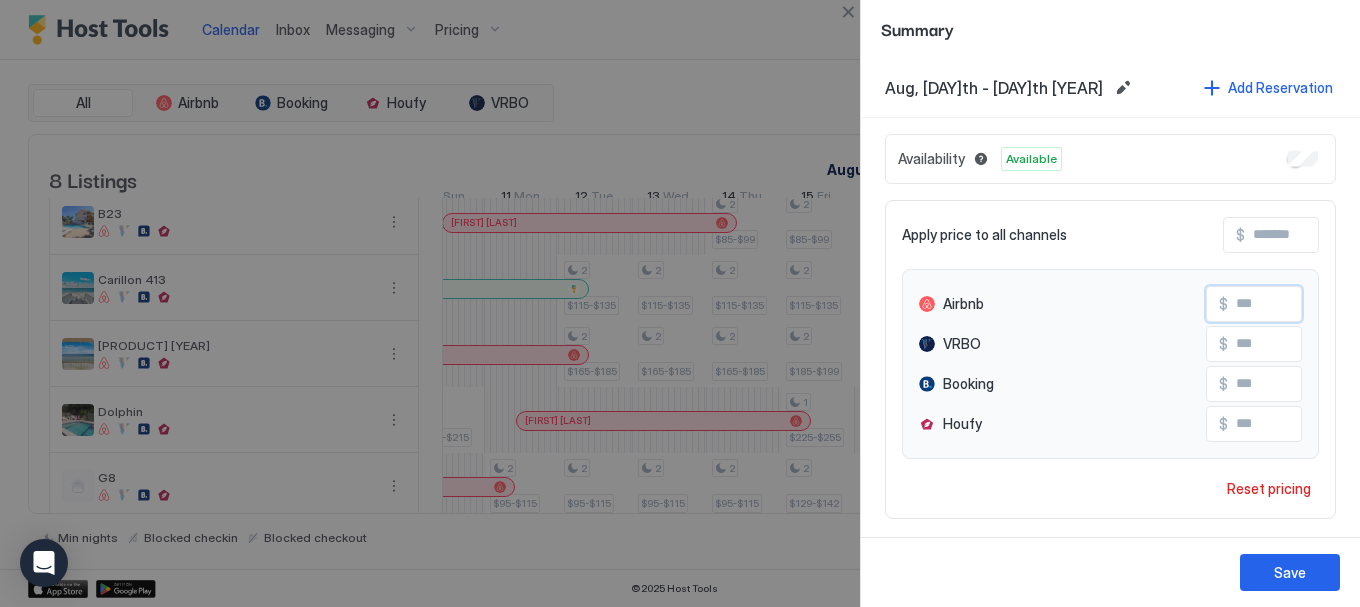 type on "***" 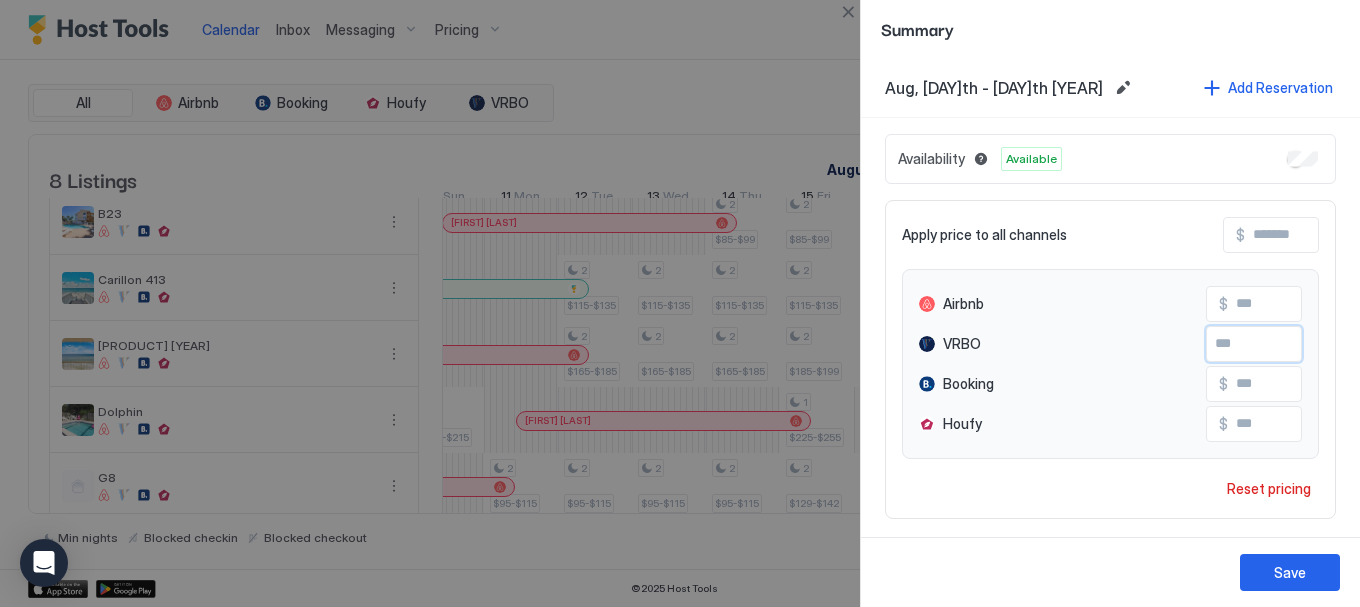type on "***" 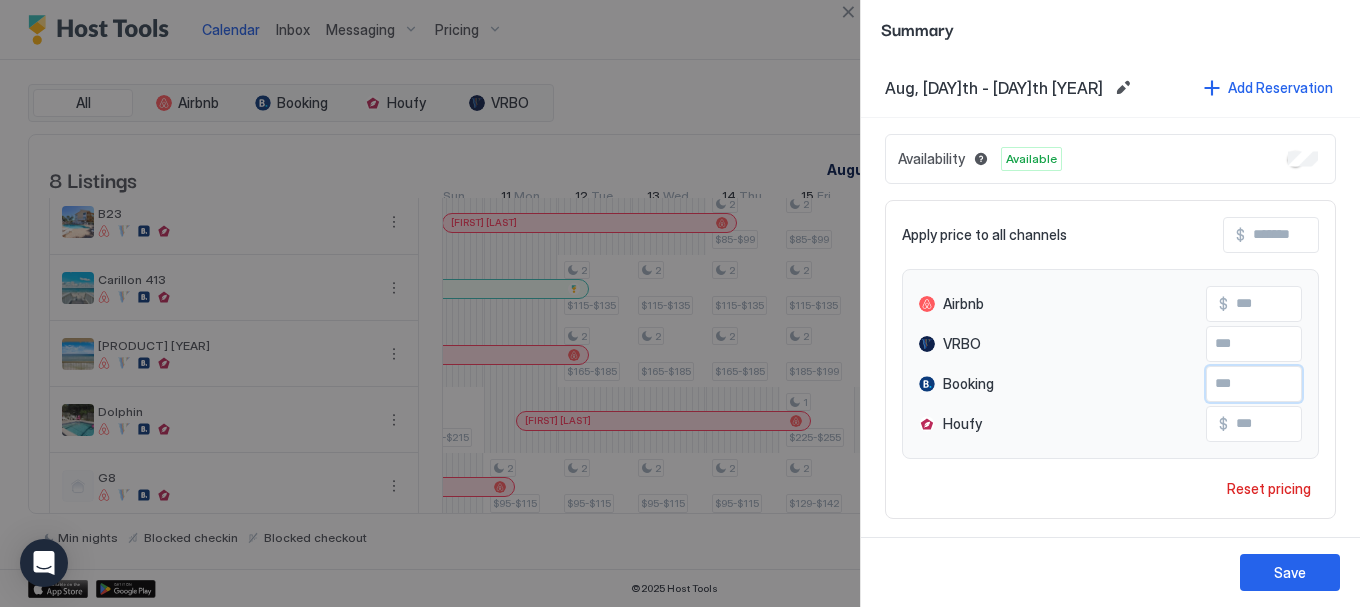 type on "***" 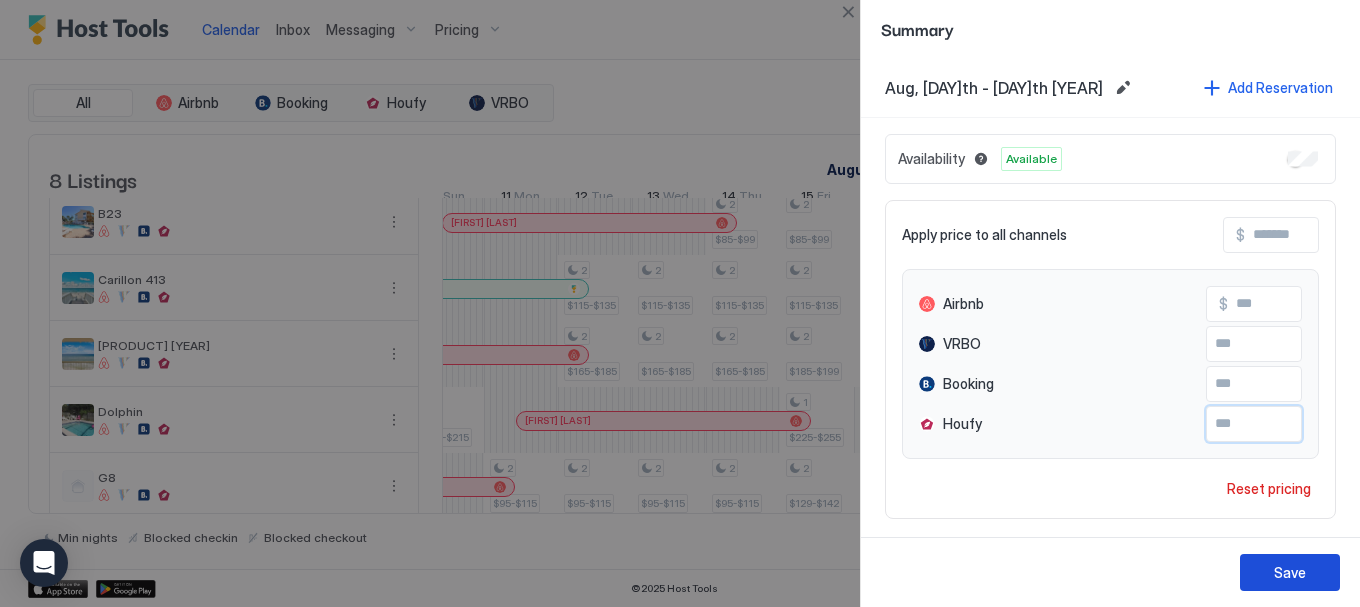 type on "***" 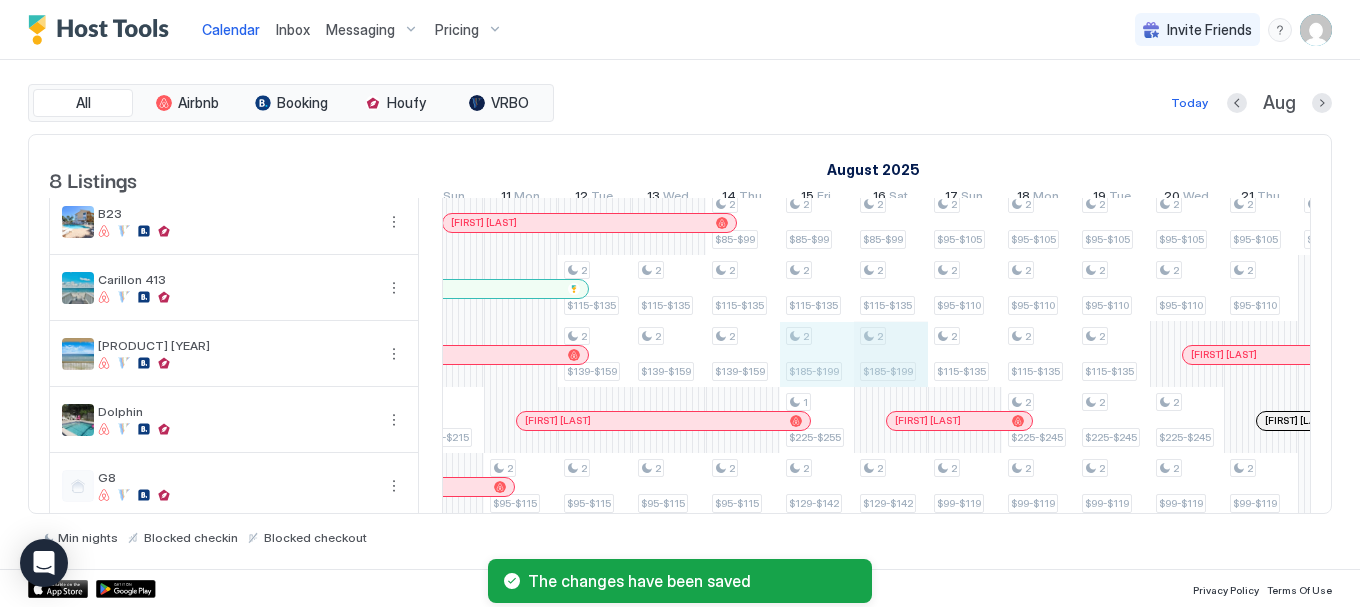 drag, startPoint x: 815, startPoint y: 386, endPoint x: 889, endPoint y: 380, distance: 74.24284 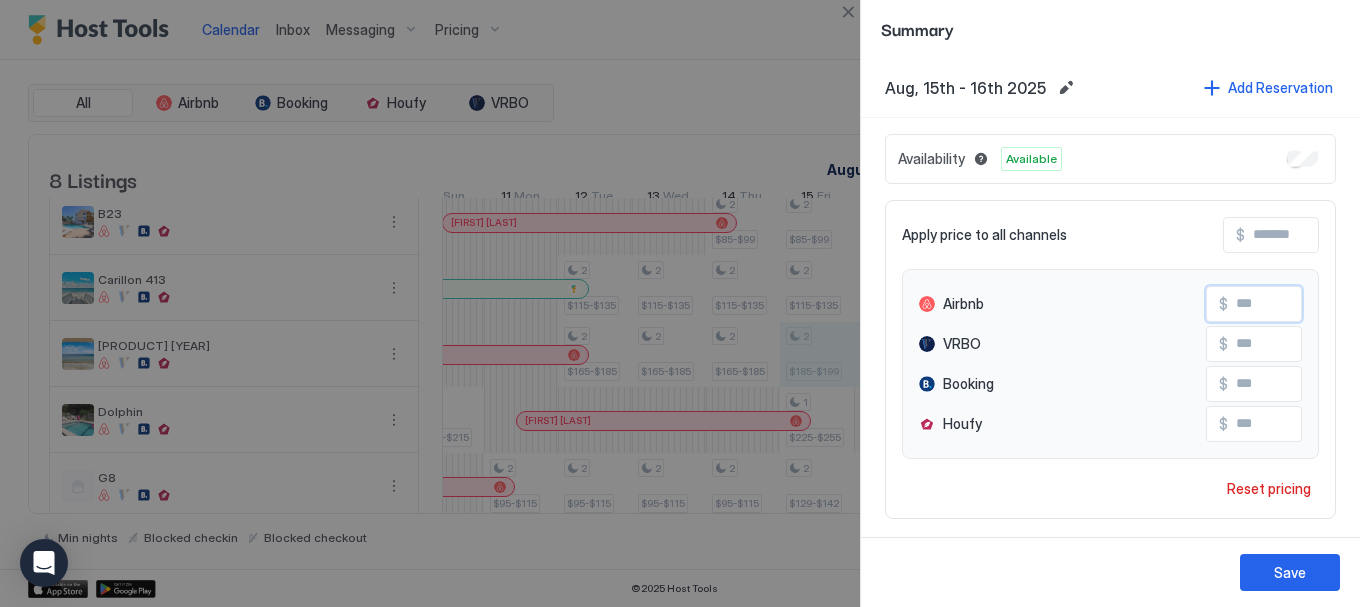 drag, startPoint x: 1244, startPoint y: 299, endPoint x: 1190, endPoint y: 306, distance: 54.451813 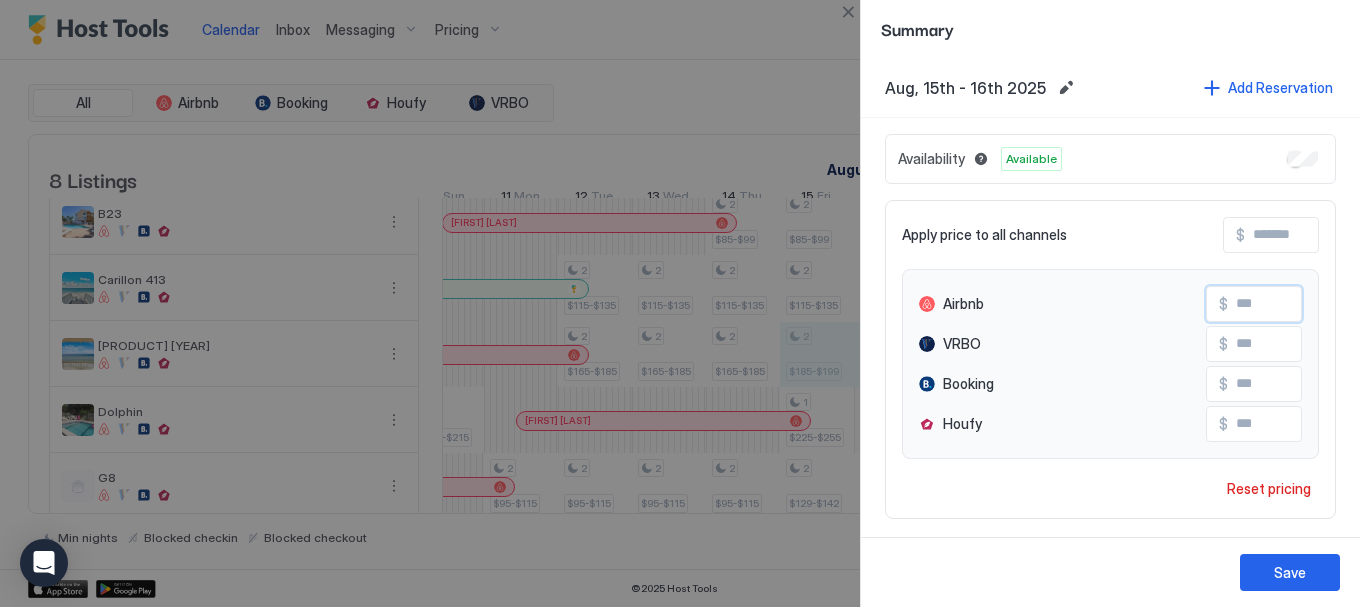 click on "Airbnb $ ***" at bounding box center (1110, 304) 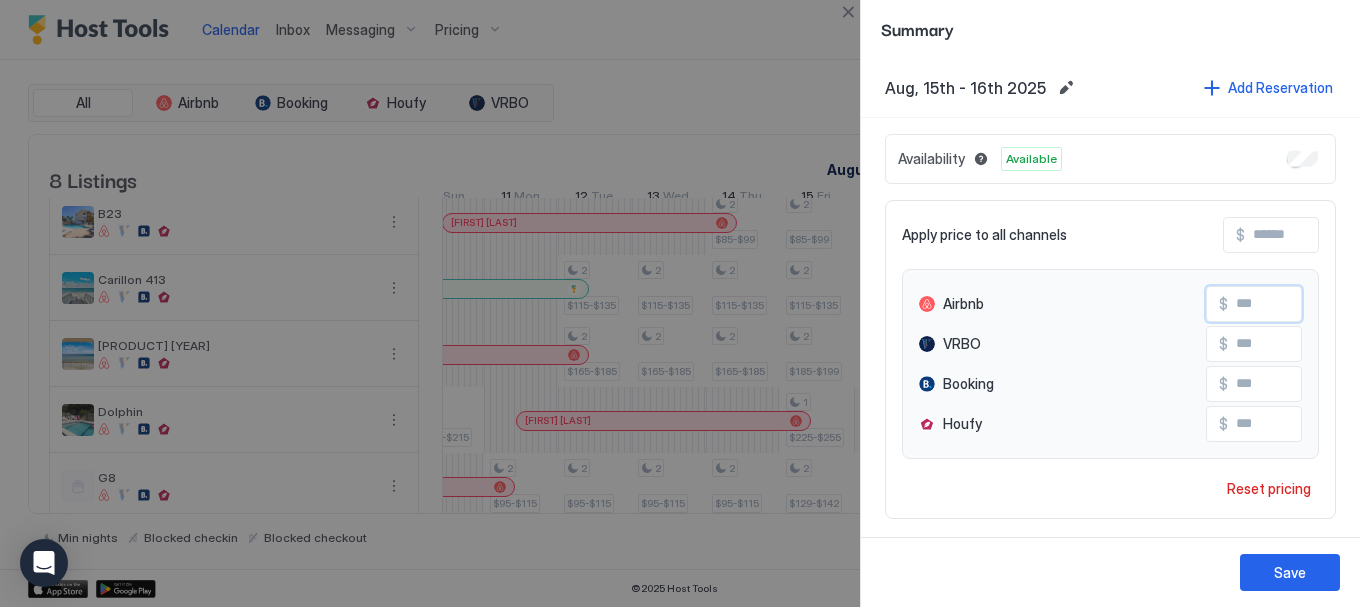 type on "***" 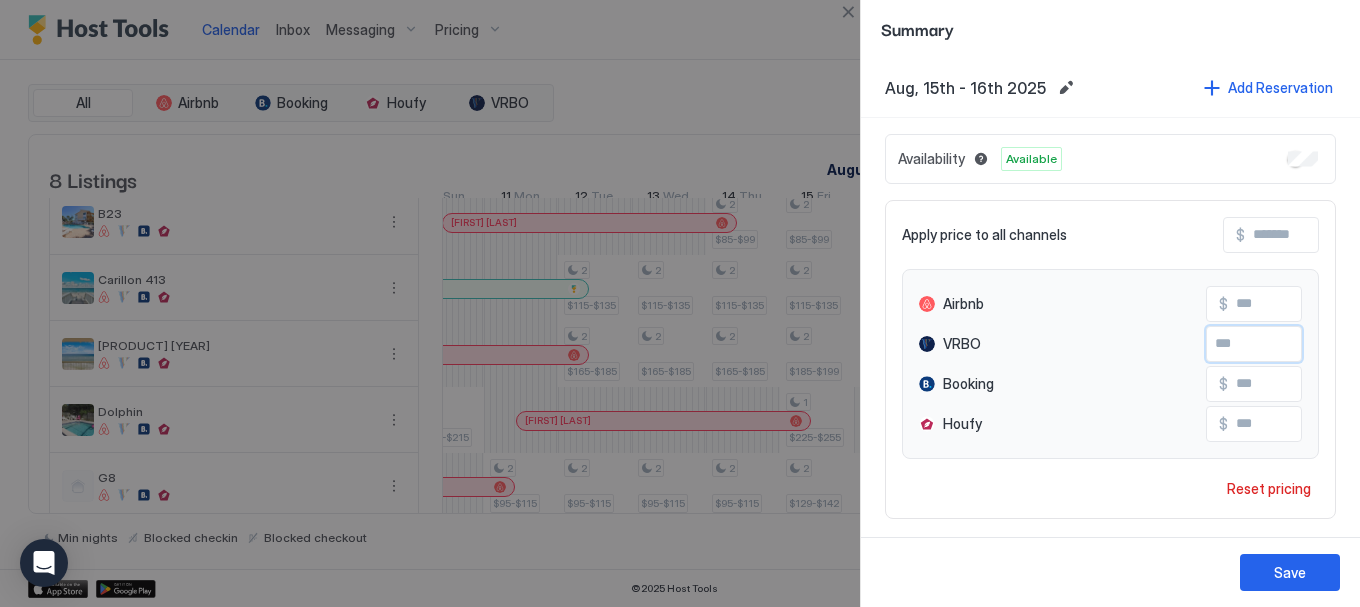 type on "***" 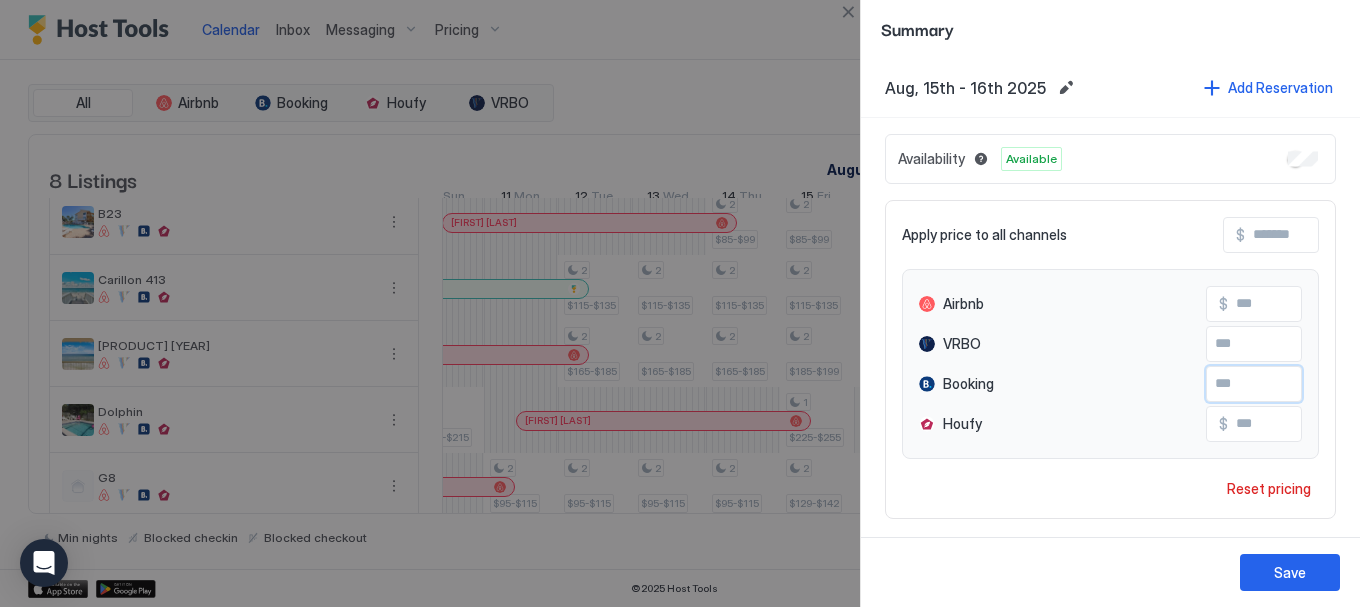 type on "***" 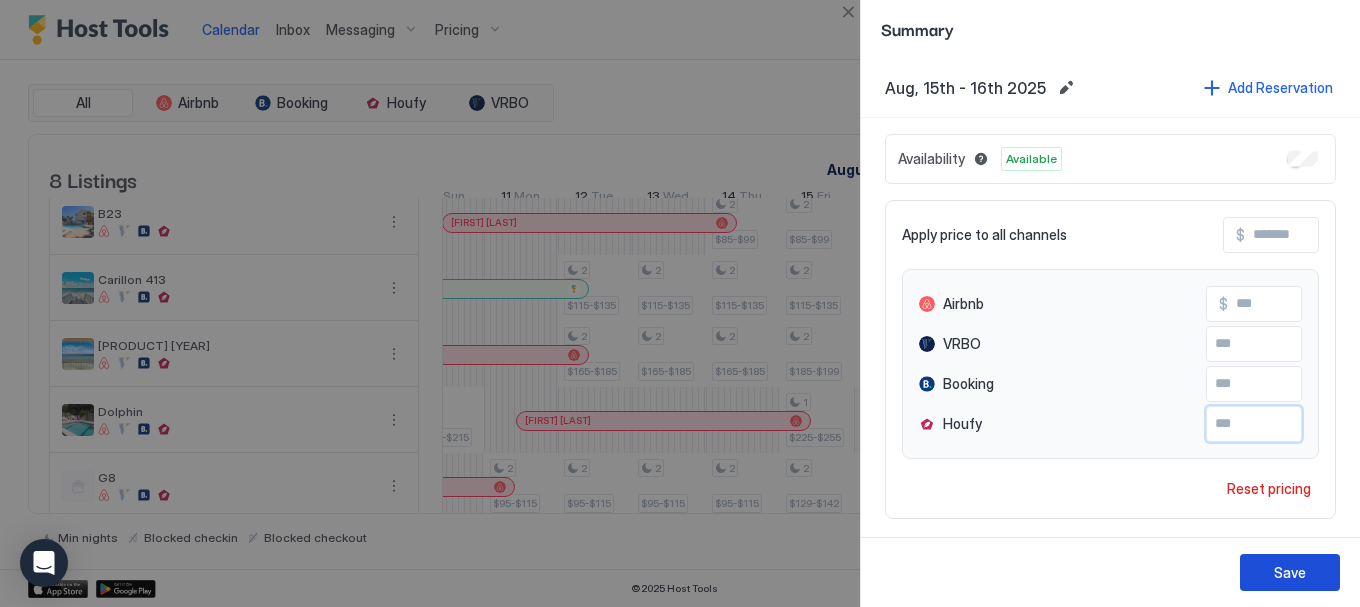 type on "***" 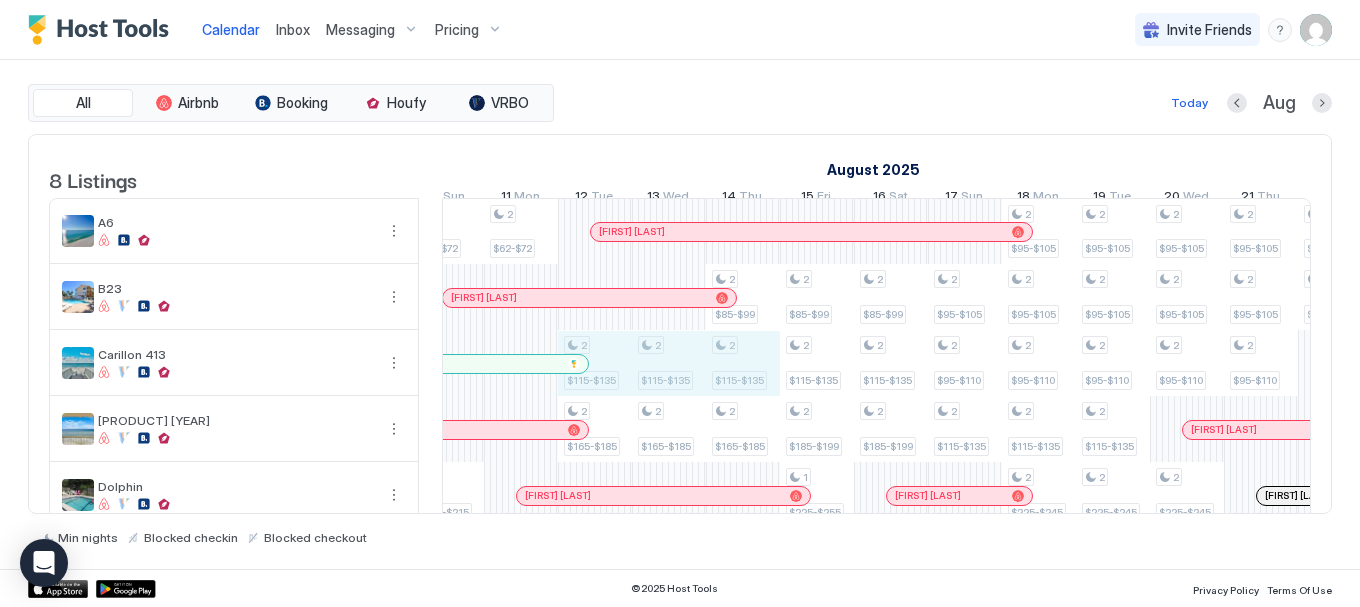 drag, startPoint x: 679, startPoint y: 388, endPoint x: 746, endPoint y: 387, distance: 67.00746 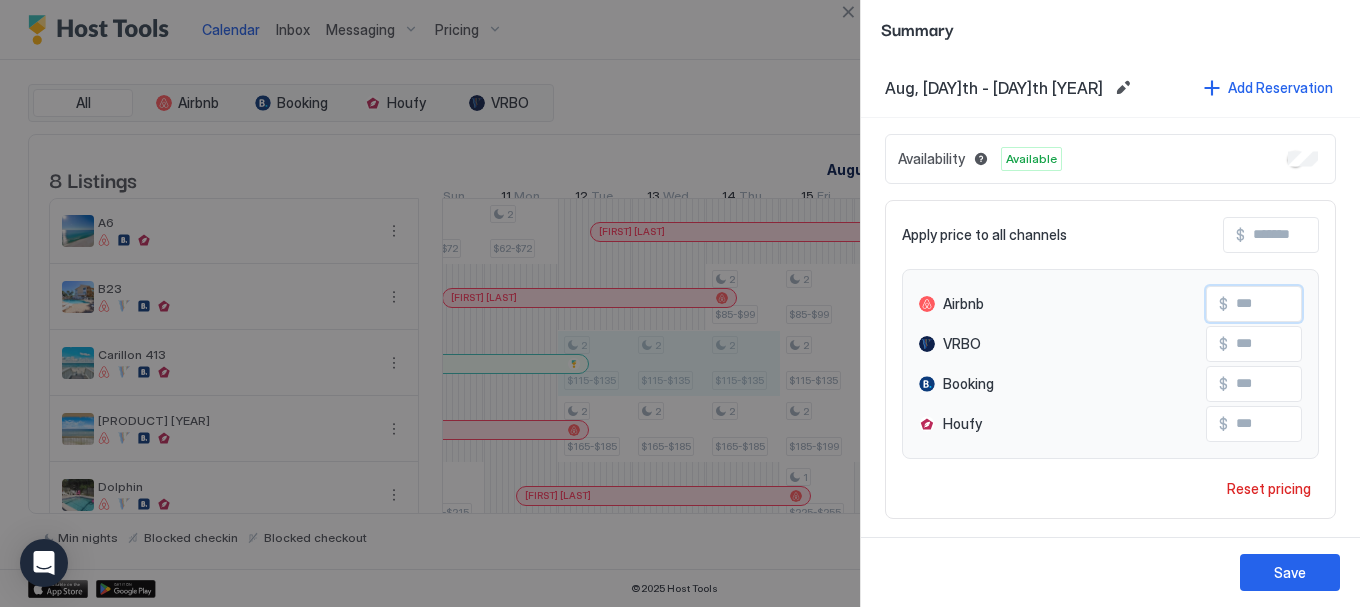 drag, startPoint x: 1178, startPoint y: 300, endPoint x: 1183, endPoint y: 357, distance: 57.21888 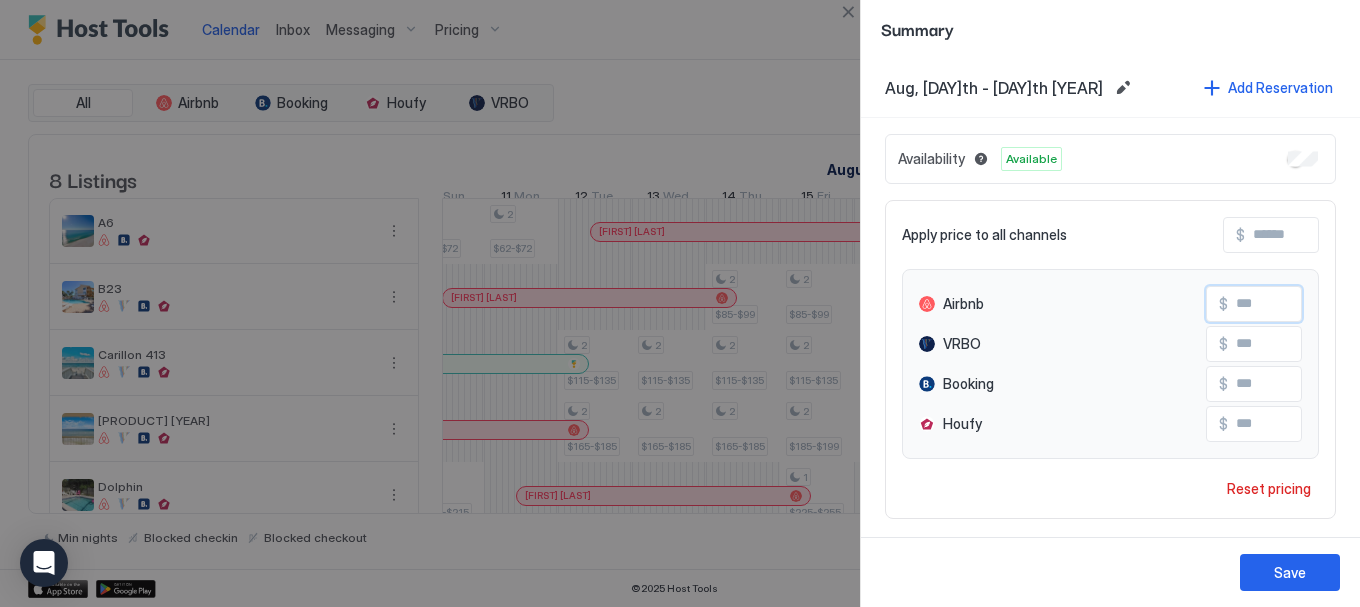 type on "**" 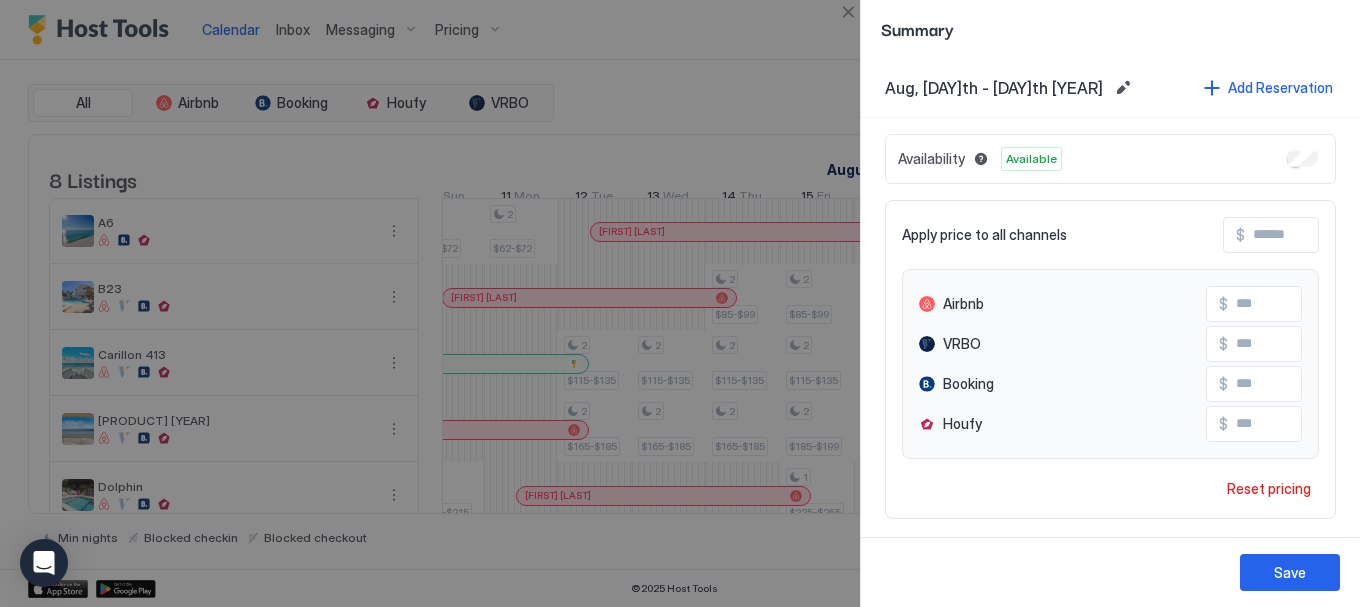 scroll, scrollTop: 0, scrollLeft: 21, axis: horizontal 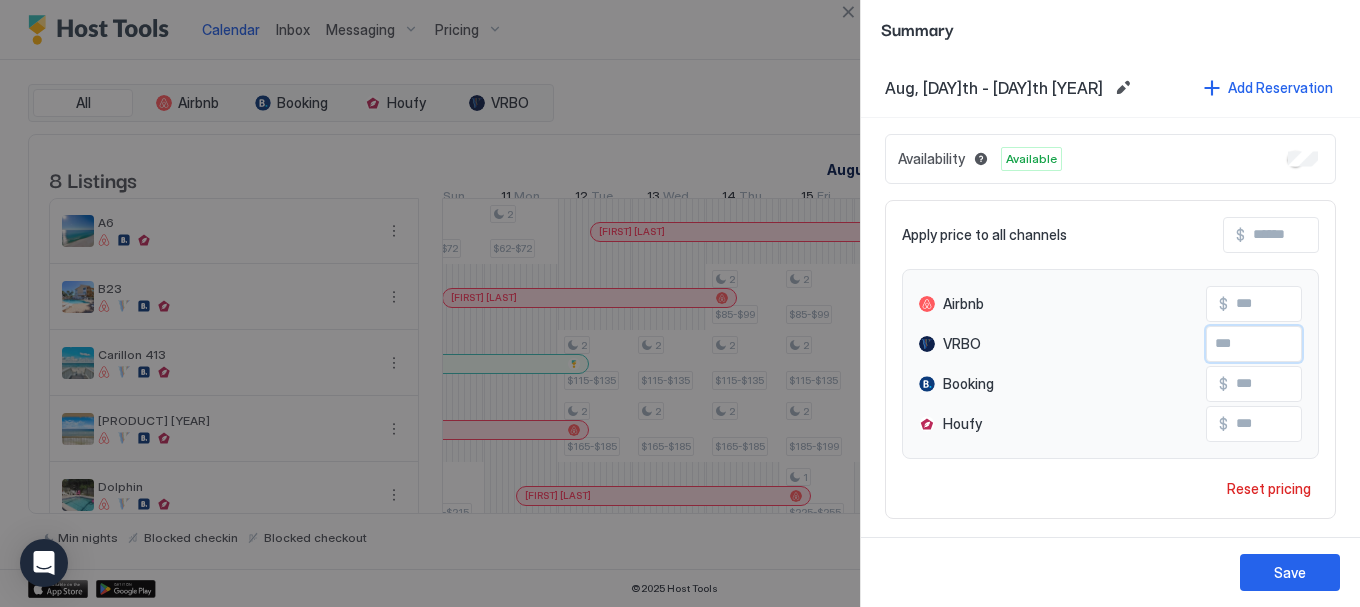type on "**" 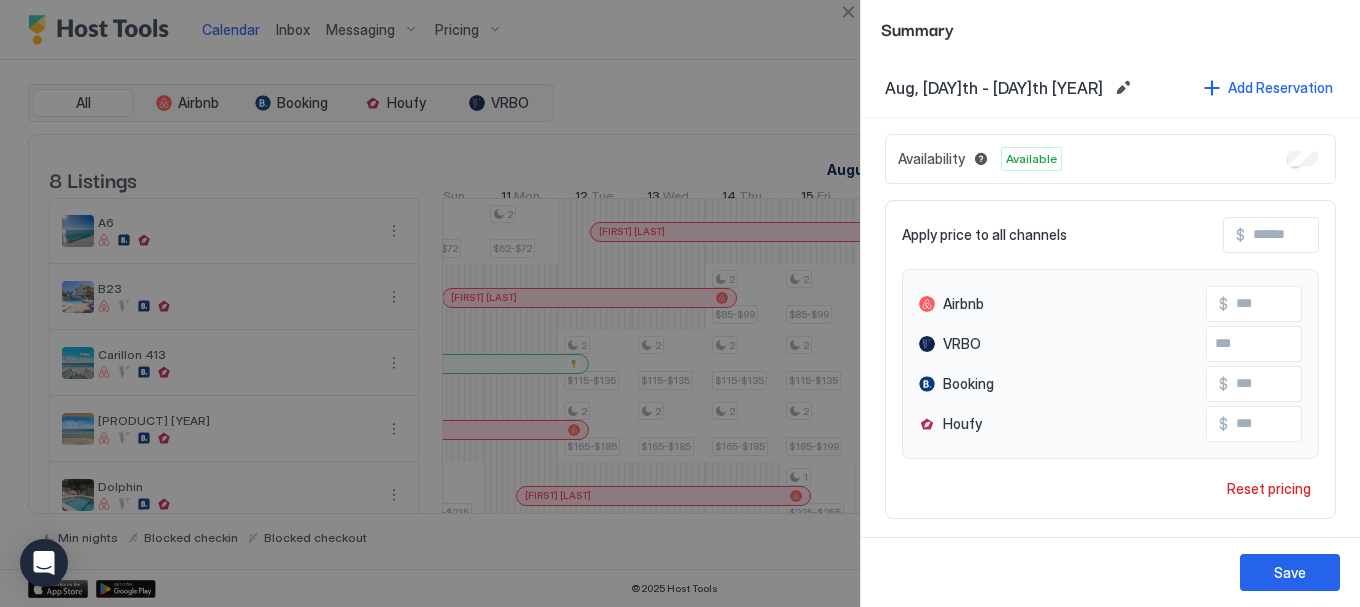 scroll, scrollTop: 0, scrollLeft: 21, axis: horizontal 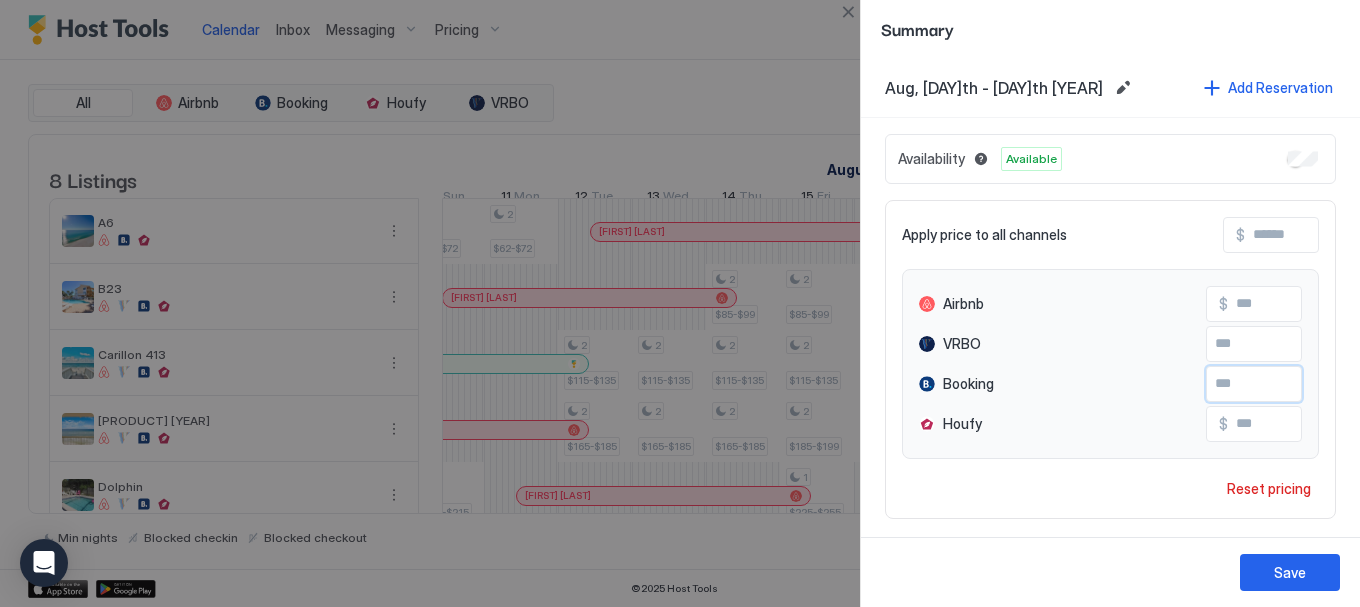 type on "**" 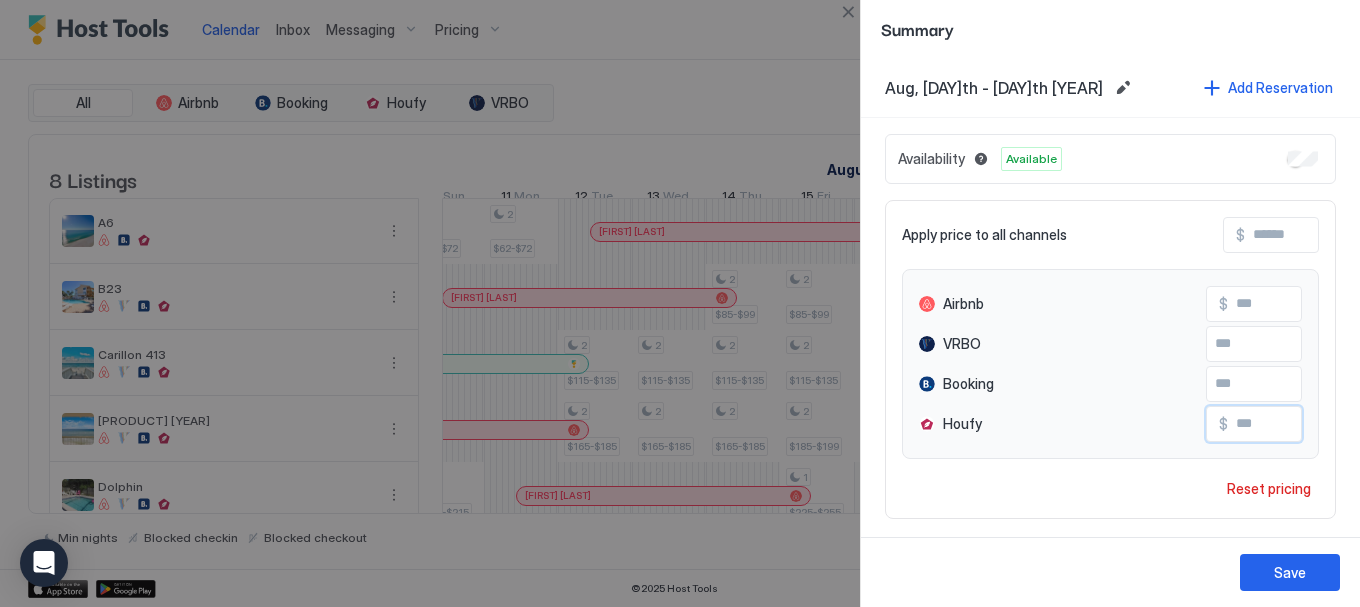 scroll, scrollTop: 0, scrollLeft: 21, axis: horizontal 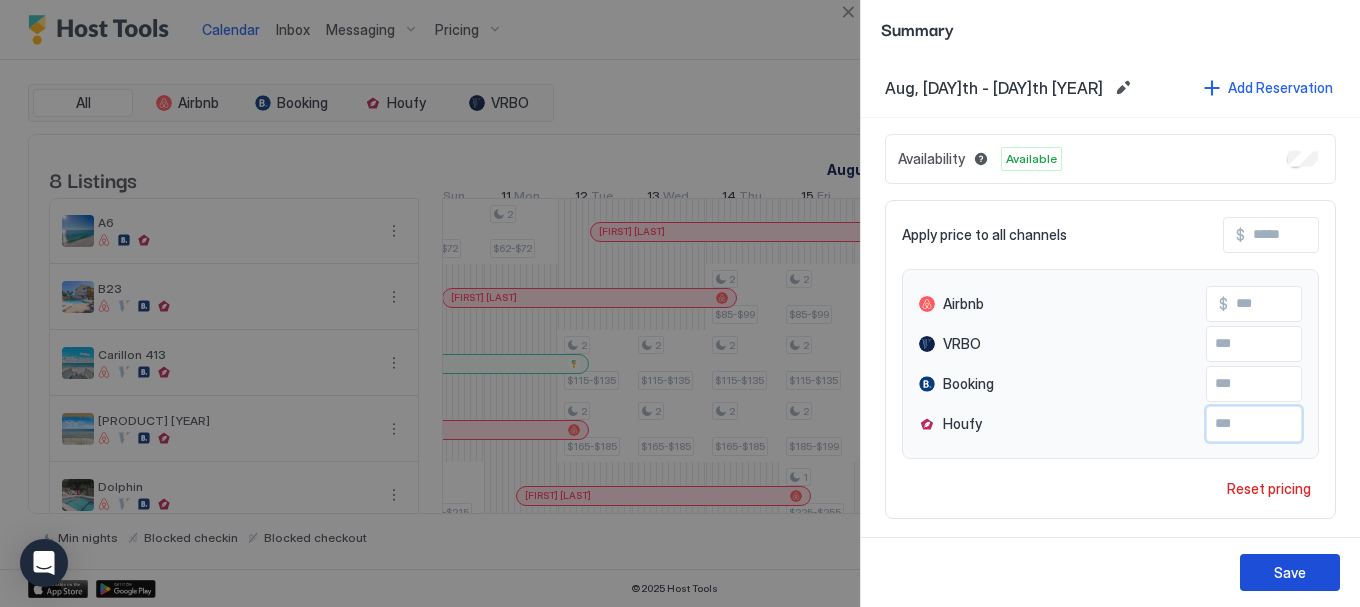 type on "**" 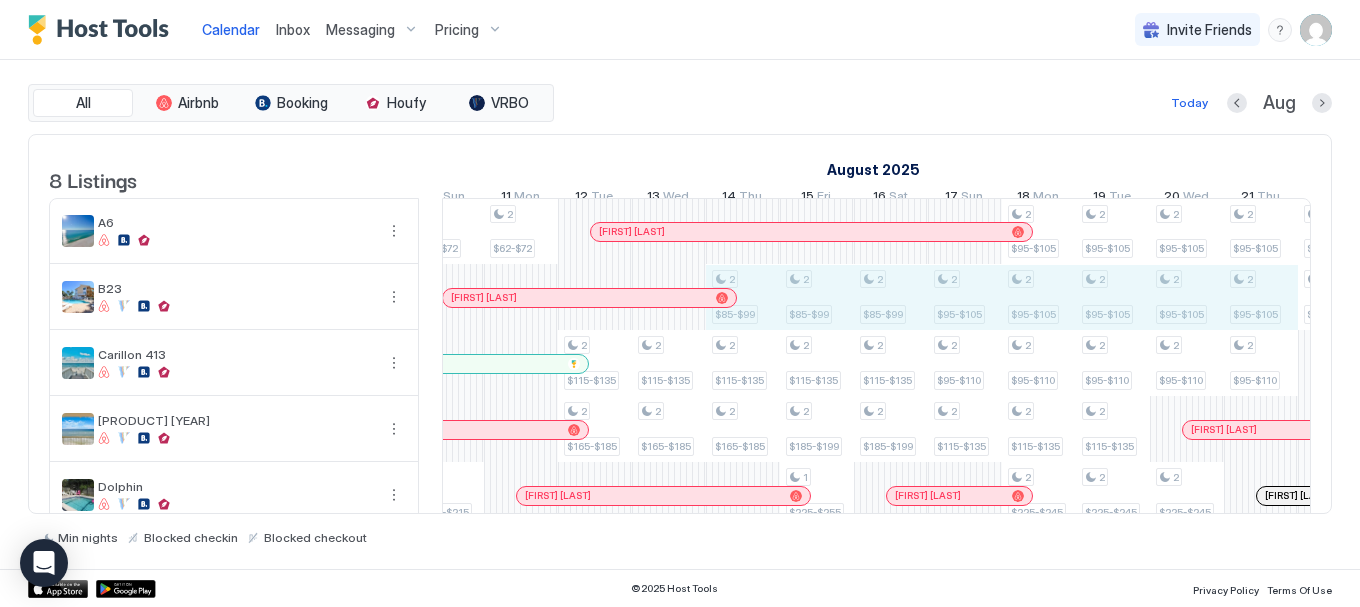 click on "1 $53-$70 2 $62-$72 1 $195-$215 2 $179-$212 1 $125-$145 2 $62-$72 2 $95-$115 2 $179-$212 2 $115-$135 2 $165-$185 2 $95-$115 2 $179-$212 2 $115-$135 2 $165-$185 2 $95-$115 2 $85-$99 2 $115-$135 2 $165-$185 2 $95-$115 1 $125-$145 2 $85-$99 2 $115-$135 2 $185-$199 1 $225-$255 2 $129-$142 2 $85-$99 2 $115-$135 2 $185-$199 2 $129-$142 2 $95-$105 2 $95-$110 2 $115-$135 2 $99-$119 2 $225-$245 2 $95-$105 2 $95-$105 2 $95-$110 2 $115-$135 2 $225-$245 2 $99-$119 2 $225-$245 2 $95-$105 2 $95-$105 2 $95-$110 2 $115-$135 2 $225-$245 2 $99-$119 2 $225-$245 2 $95-$105 2 $95-$105 2 $95-$110 2 $225-$245 2 $99-$119 2 $225-$245 2 $95-$105 2 $95-$105 2 $95-$110 2 $99-$119 2 $225-$245 1 $119-$139 2 $95-$105 2 $95-$105 2 $95-$105 2 $95-$105 2 $95-$105 2 $95-$105 2 $99-$119 1 $119-$139 2 $95-$105 2 $95-$105 2 $225-$245 2 $99-$119 2 $95-$105 2 $95-$105 2 $115-$135 2 $225-$245 2 $99-$119 2 $95-$105 2 $95-$110 2 $115-$135 2 $225-$245 2 $99-$119 2 $95-$105 2 $95-$110 2 $225-$245 2 $99-$119 2 $95-$105 2 $95-$105 2 $95-$105 2 $95-$110 2" at bounding box center (1002, 462) 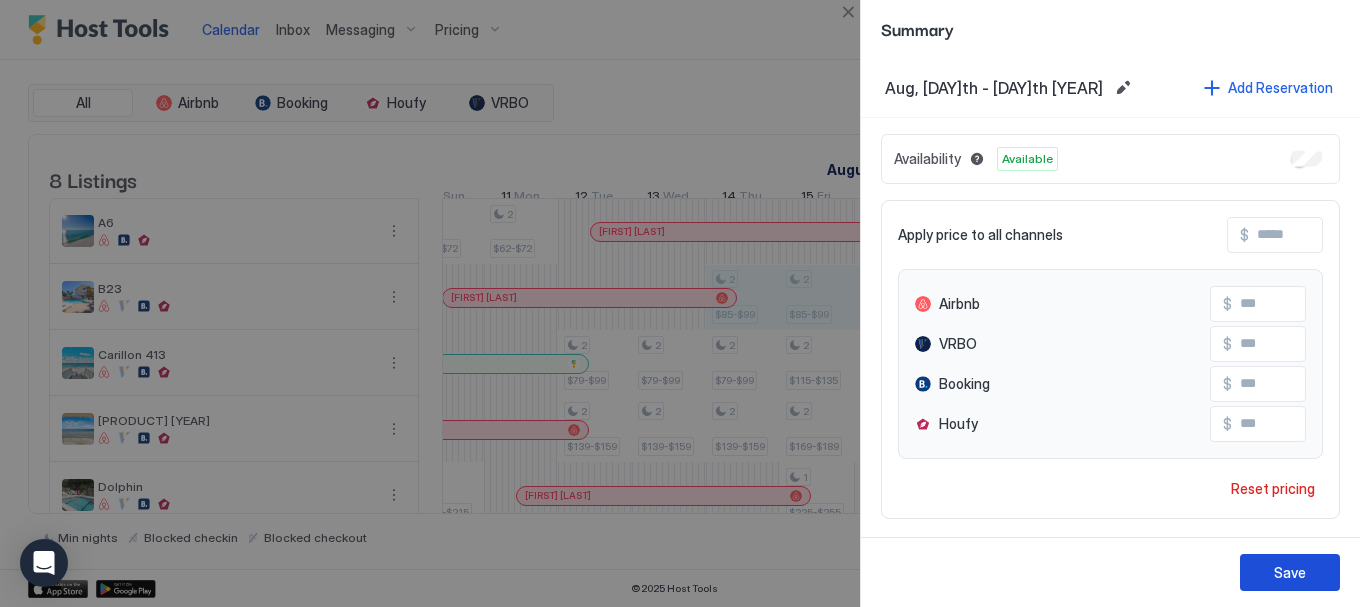 click on "Save" at bounding box center (1290, 572) 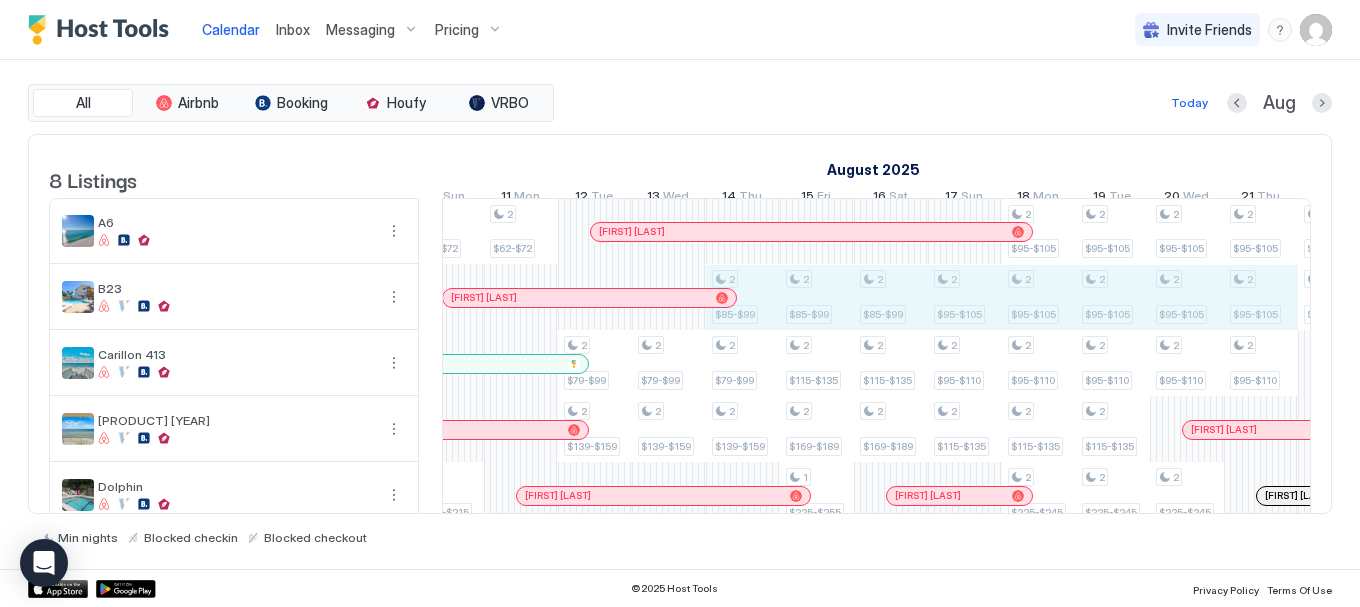 scroll, scrollTop: 0, scrollLeft: 1373, axis: horizontal 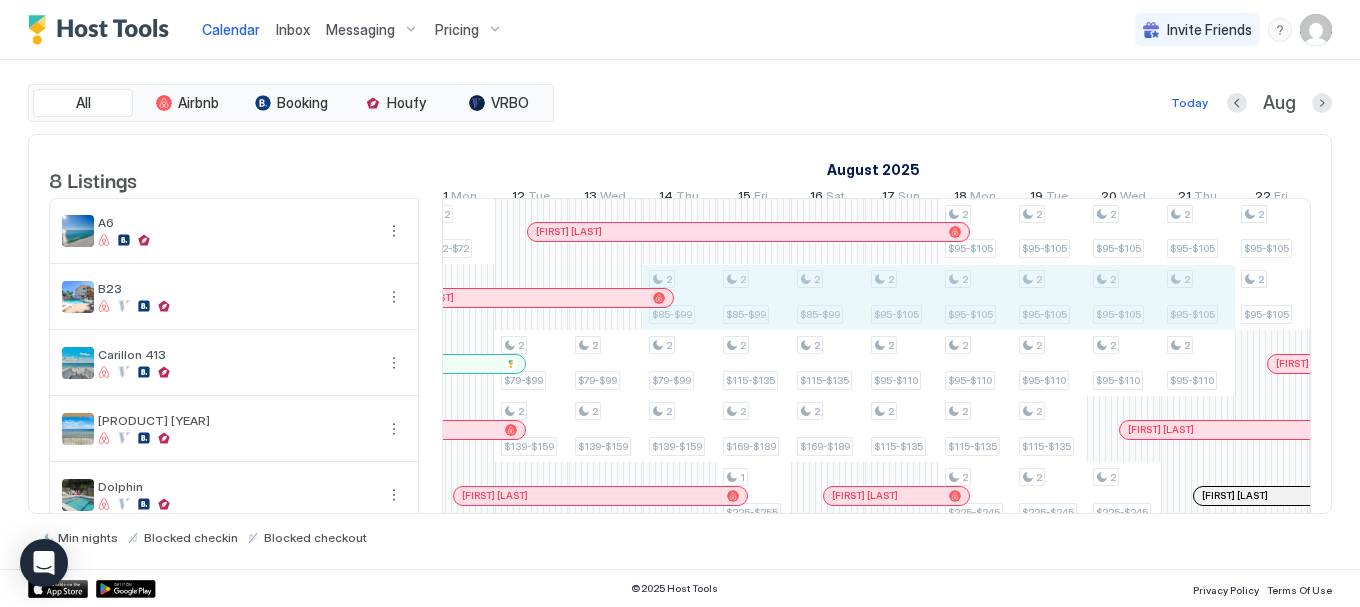 drag, startPoint x: 756, startPoint y: 319, endPoint x: 1199, endPoint y: 331, distance: 443.1625 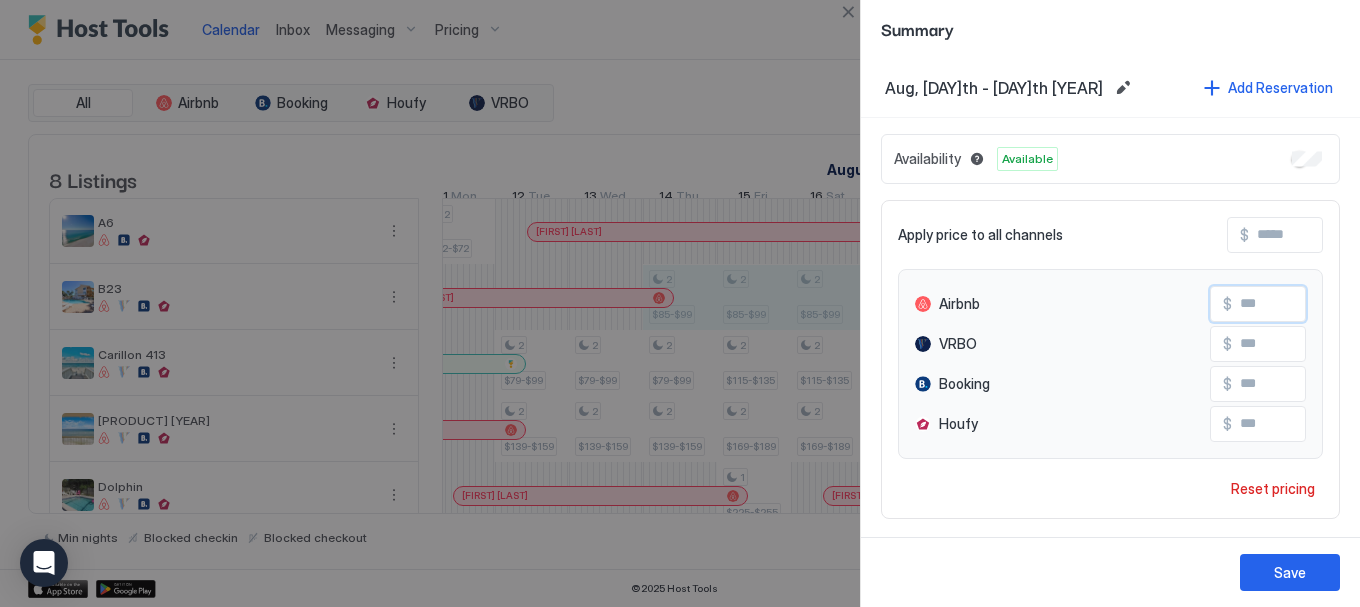 click on "Airbnb $ **" at bounding box center [1110, 304] 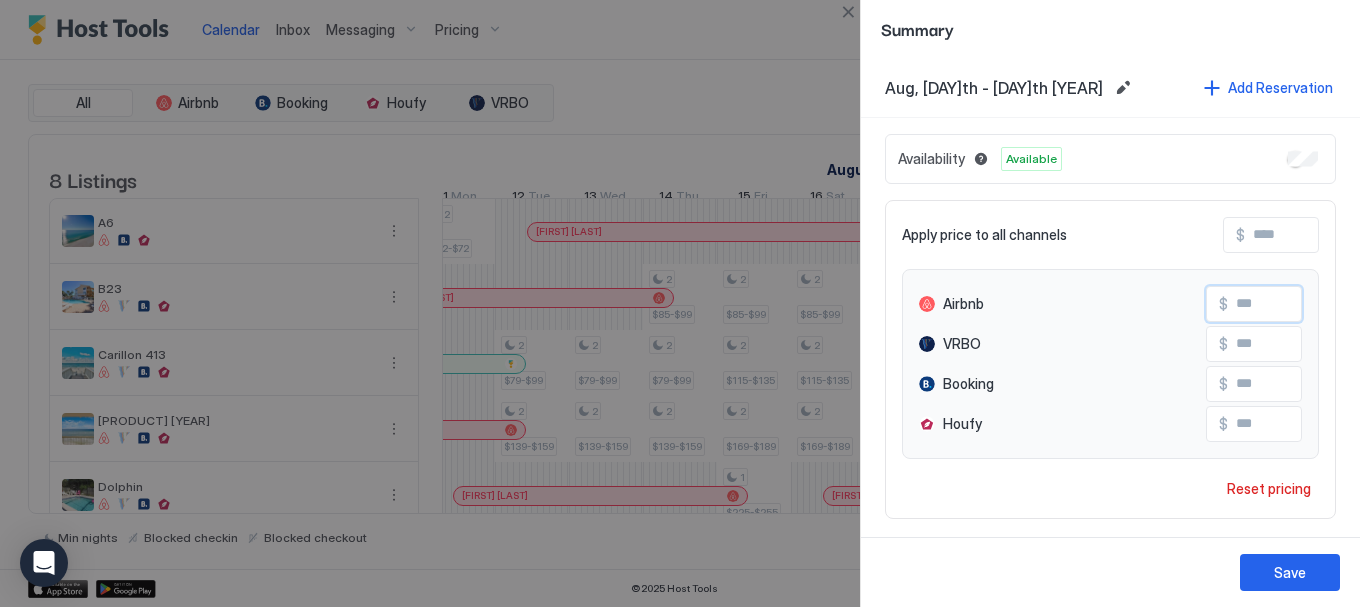 type on "**" 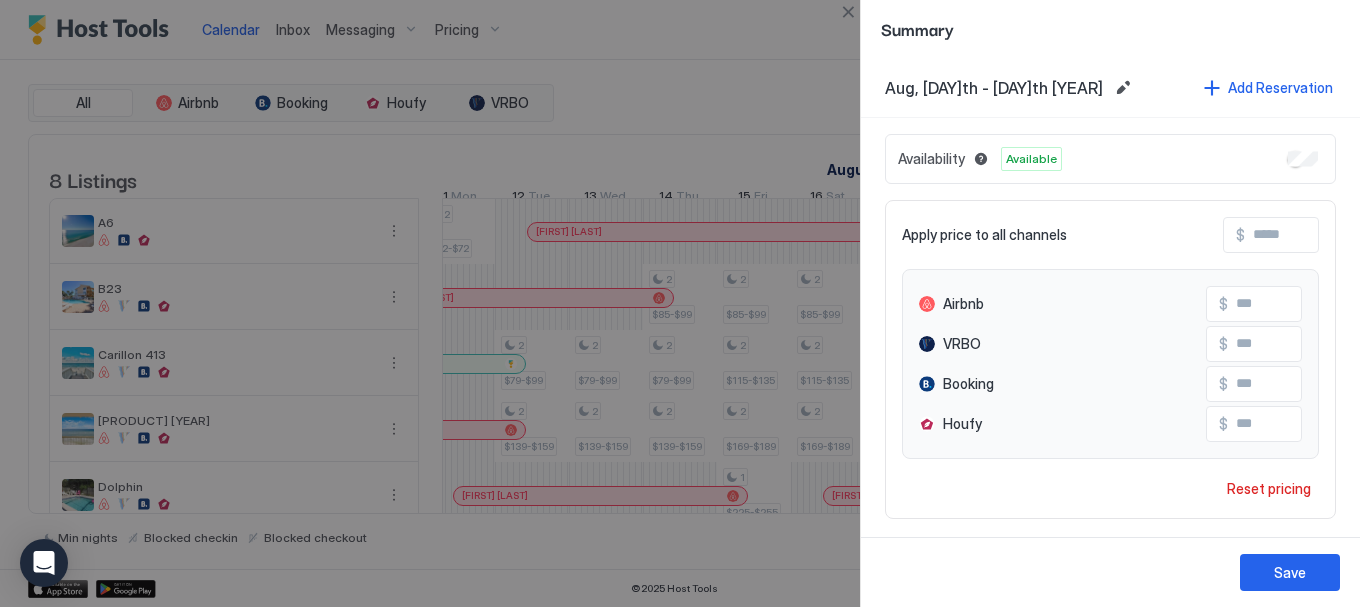 scroll, scrollTop: 0, scrollLeft: 21, axis: horizontal 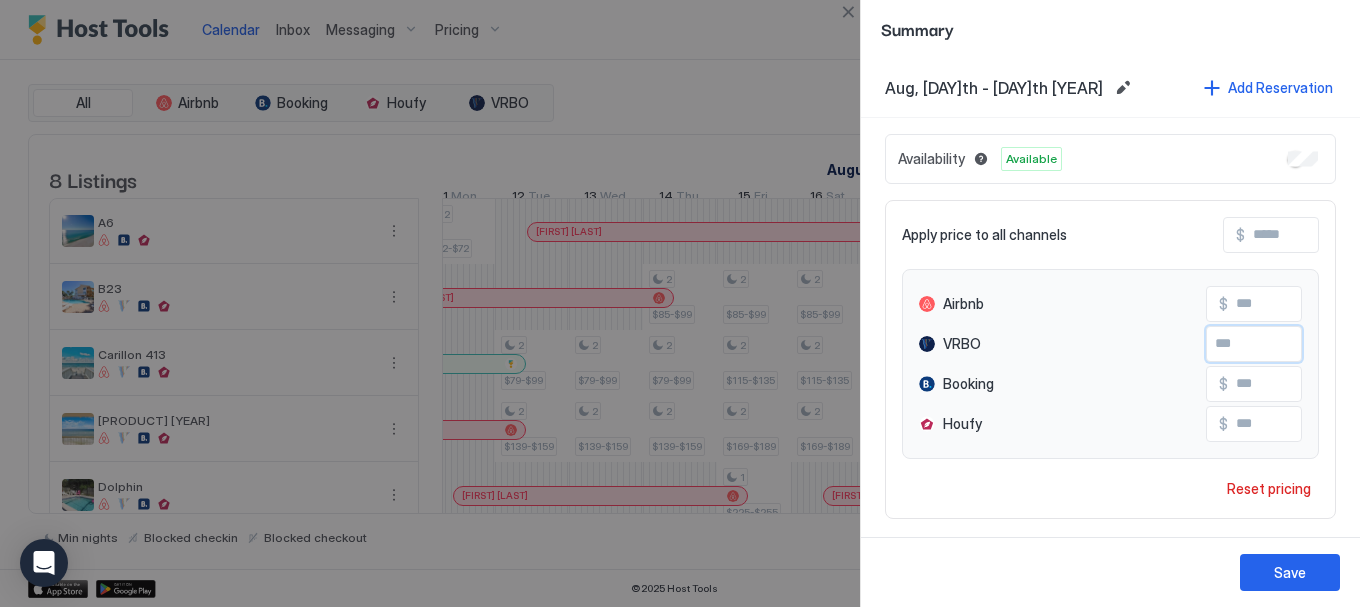 type on "**" 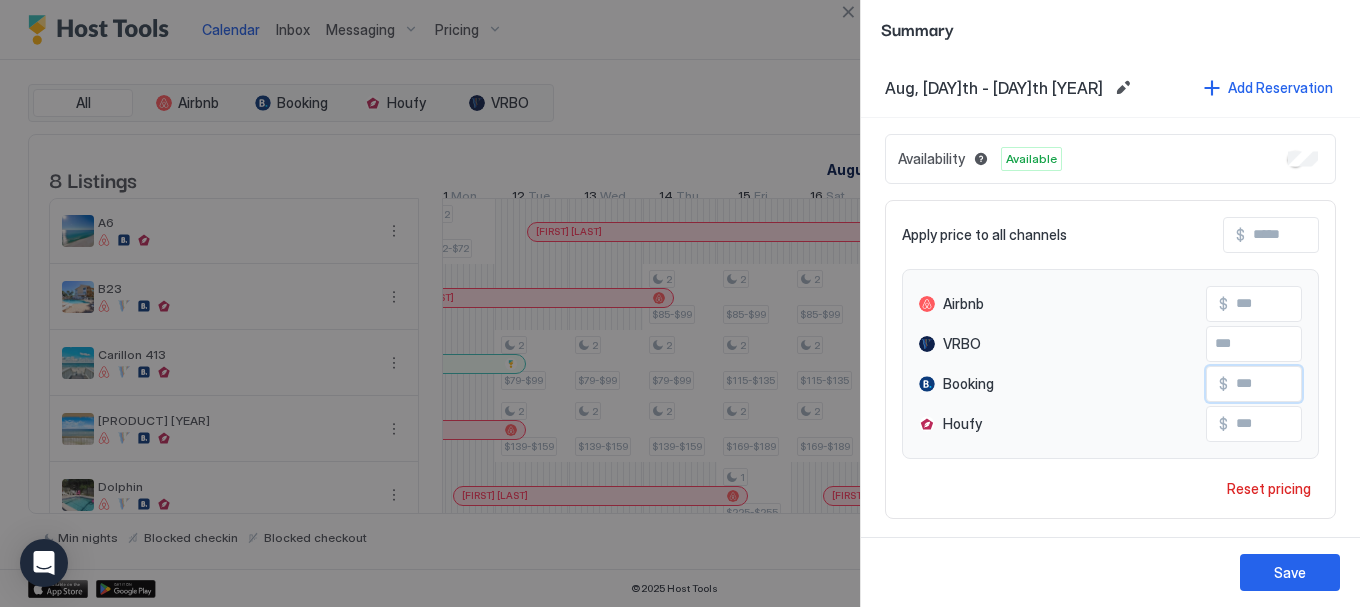 scroll, scrollTop: 0, scrollLeft: 21, axis: horizontal 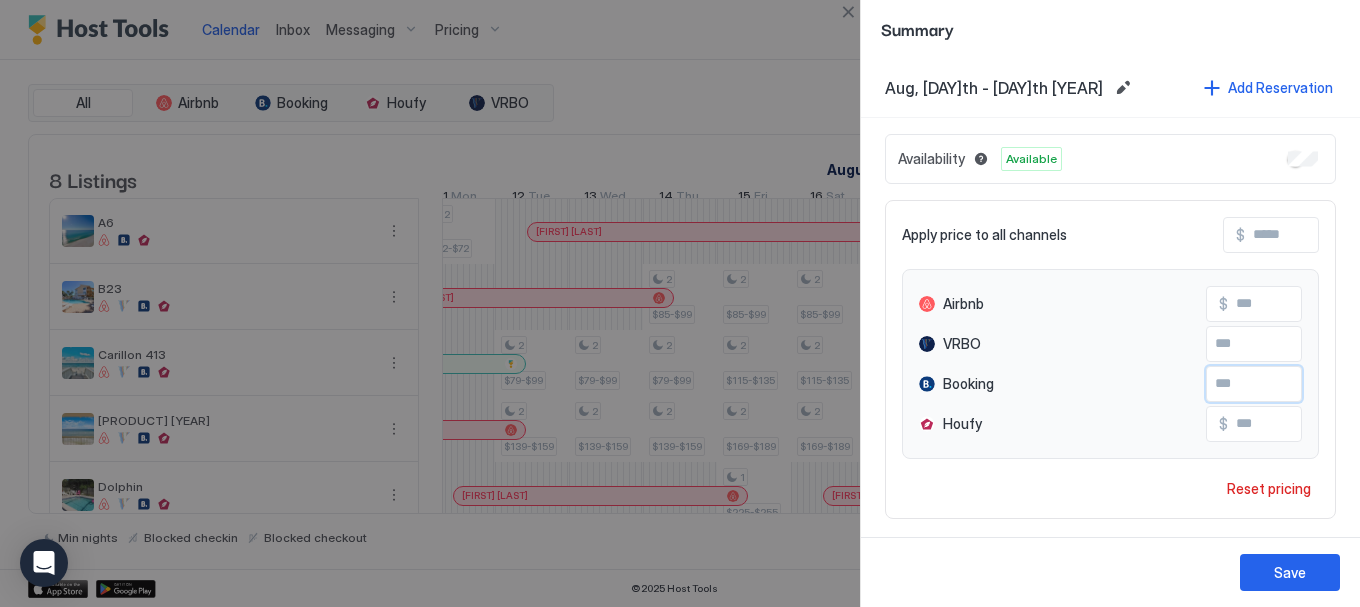 type on "**" 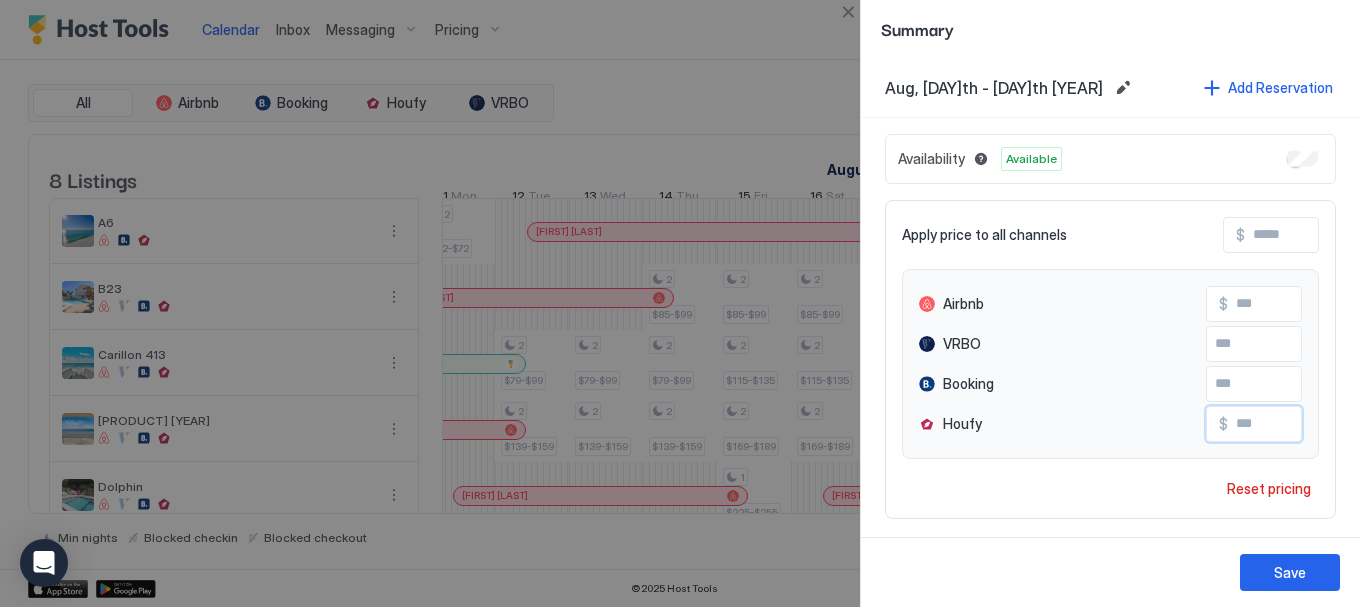 scroll, scrollTop: 0, scrollLeft: 21, axis: horizontal 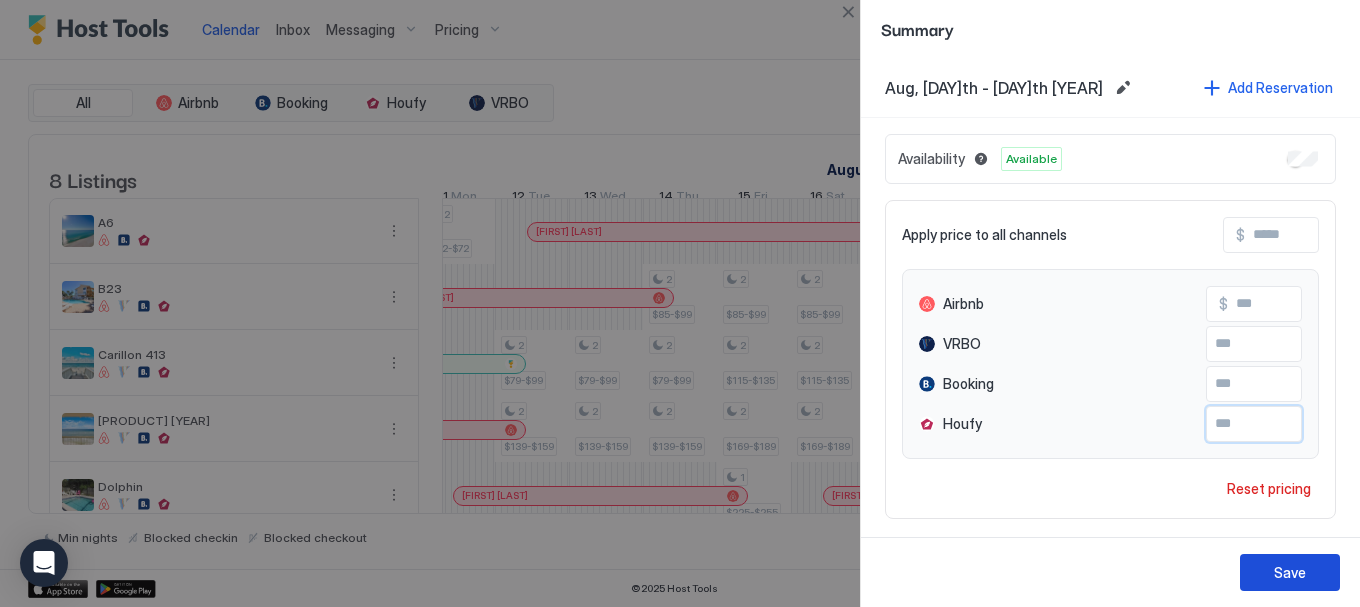 type on "**" 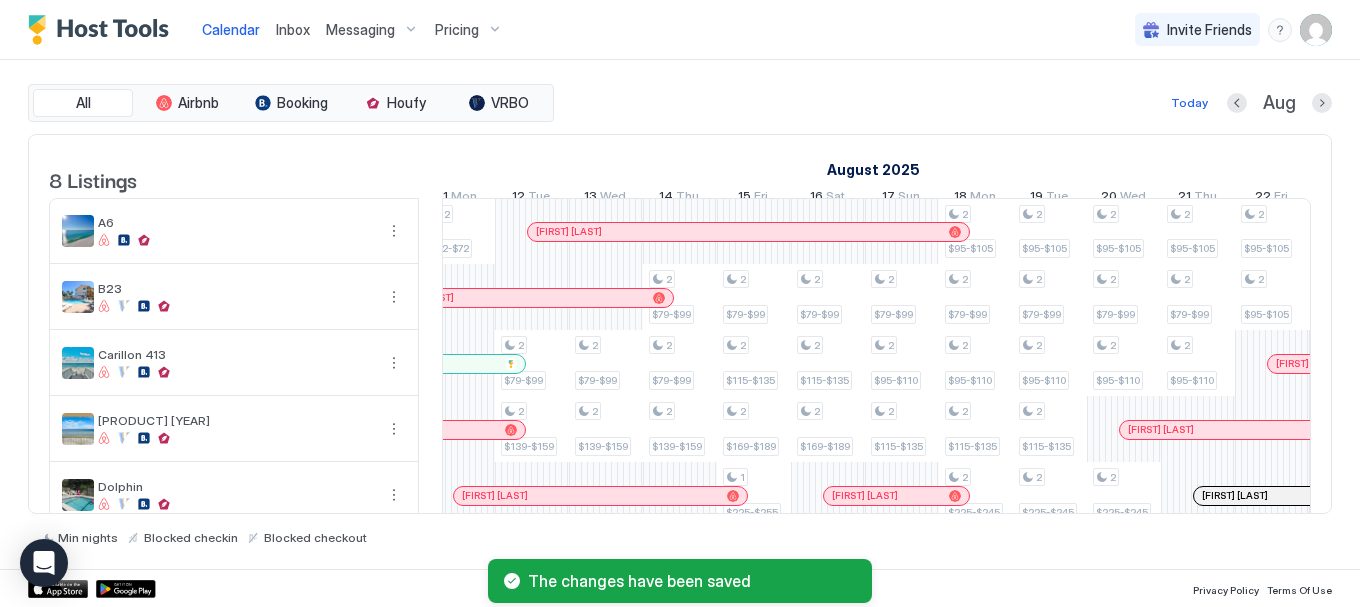 scroll, scrollTop: 0, scrollLeft: 1701, axis: horizontal 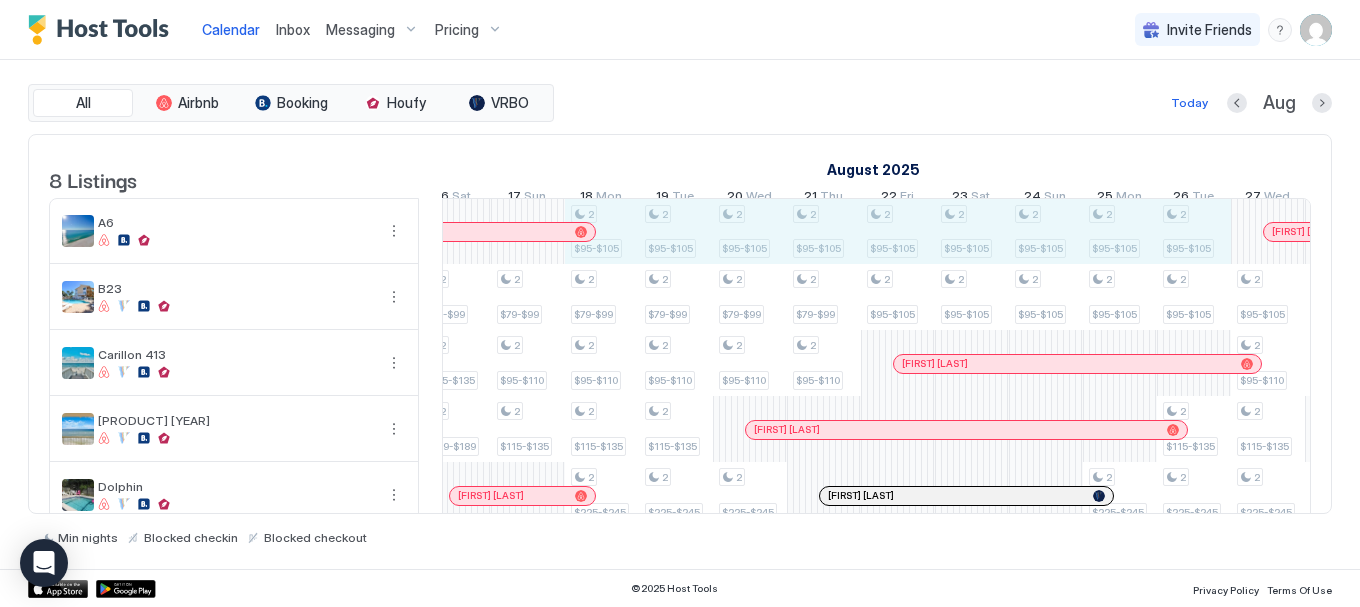 drag, startPoint x: 723, startPoint y: 261, endPoint x: 1202, endPoint y: 259, distance: 479.00418 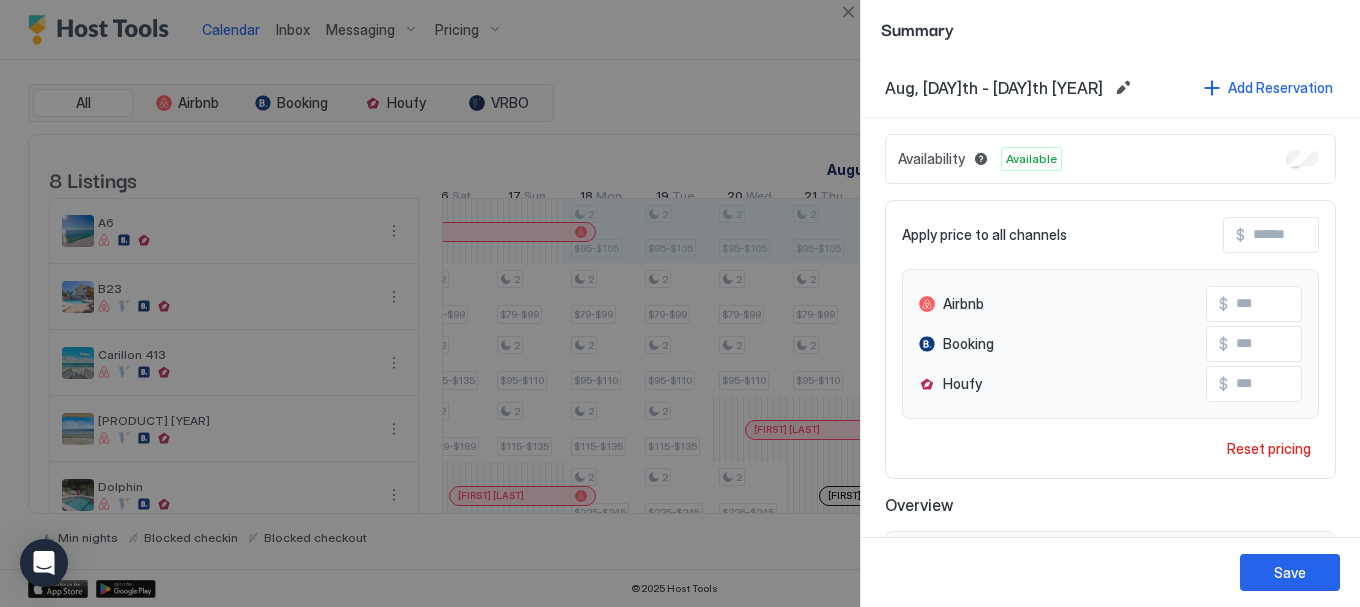 click on "Airbnb $ **" at bounding box center [1110, 304] 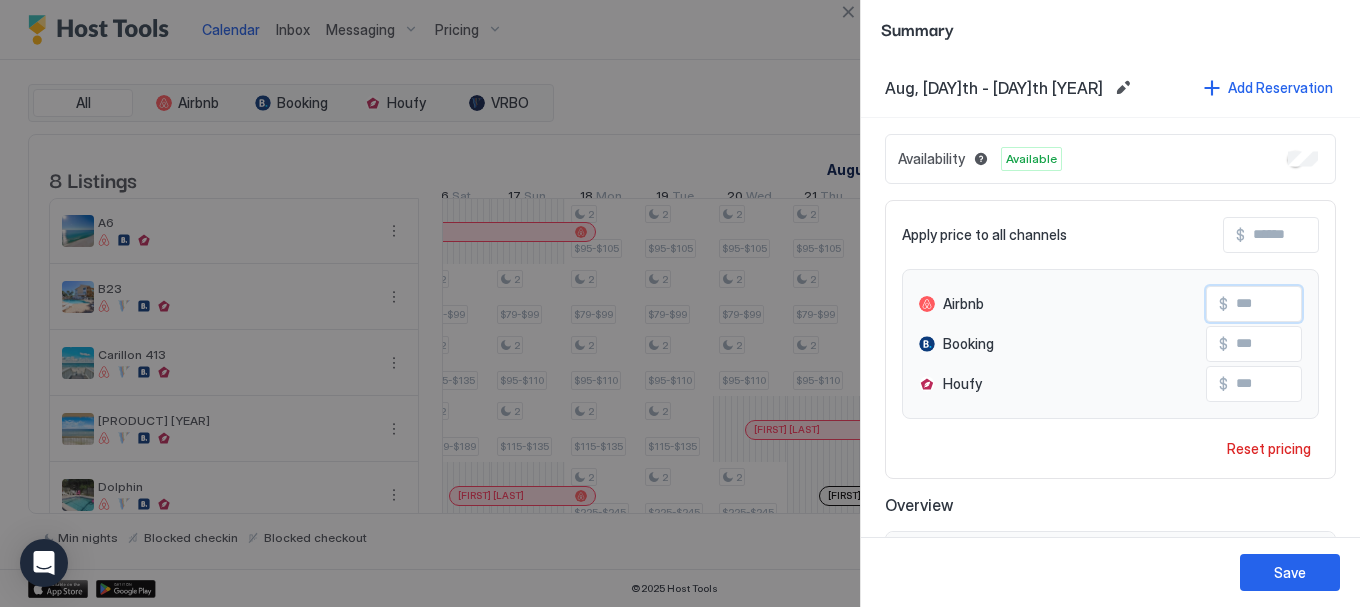 type on "**" 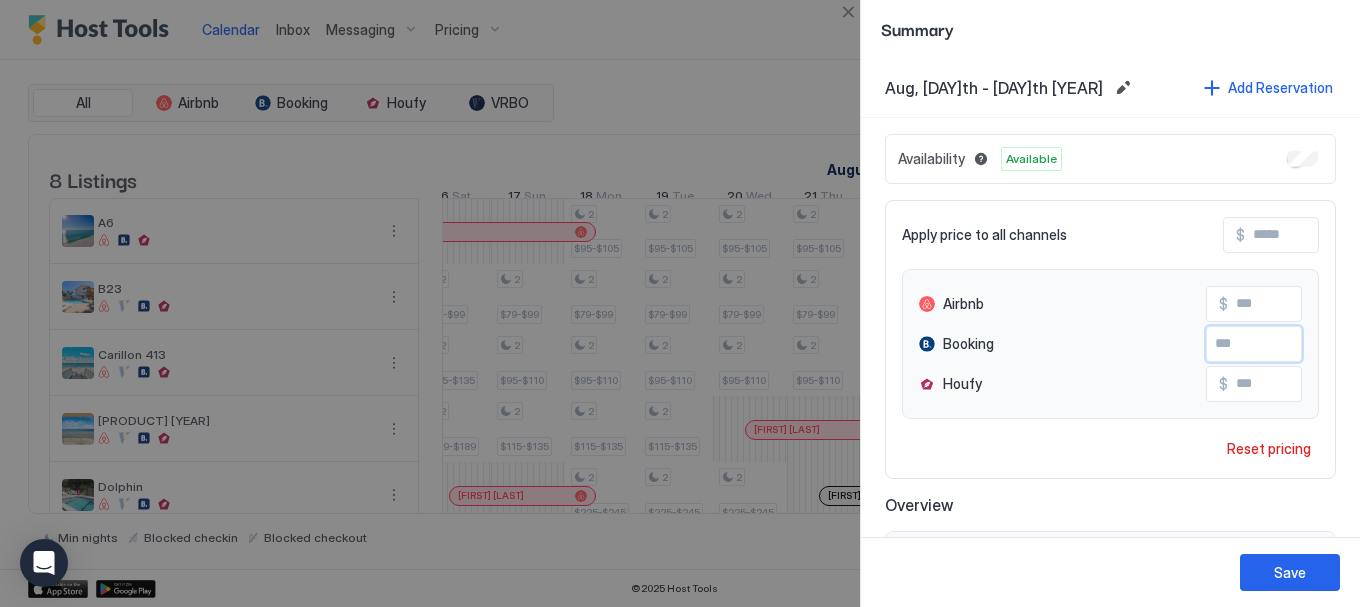 type on "**" 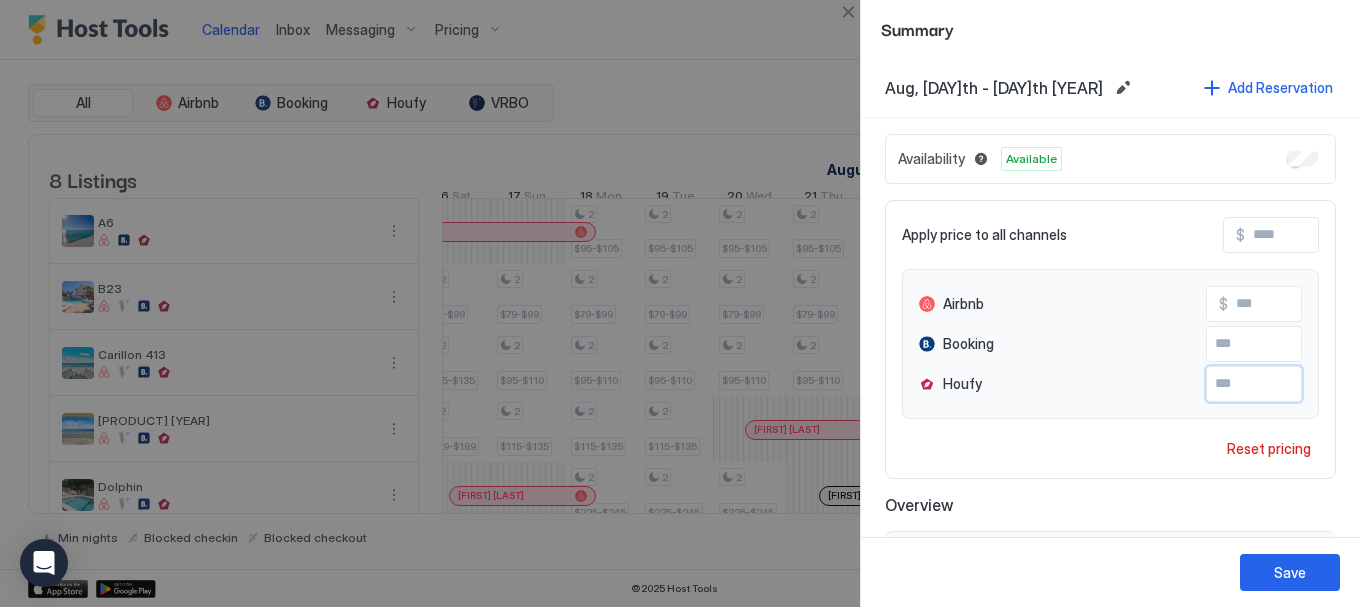 type on "**" 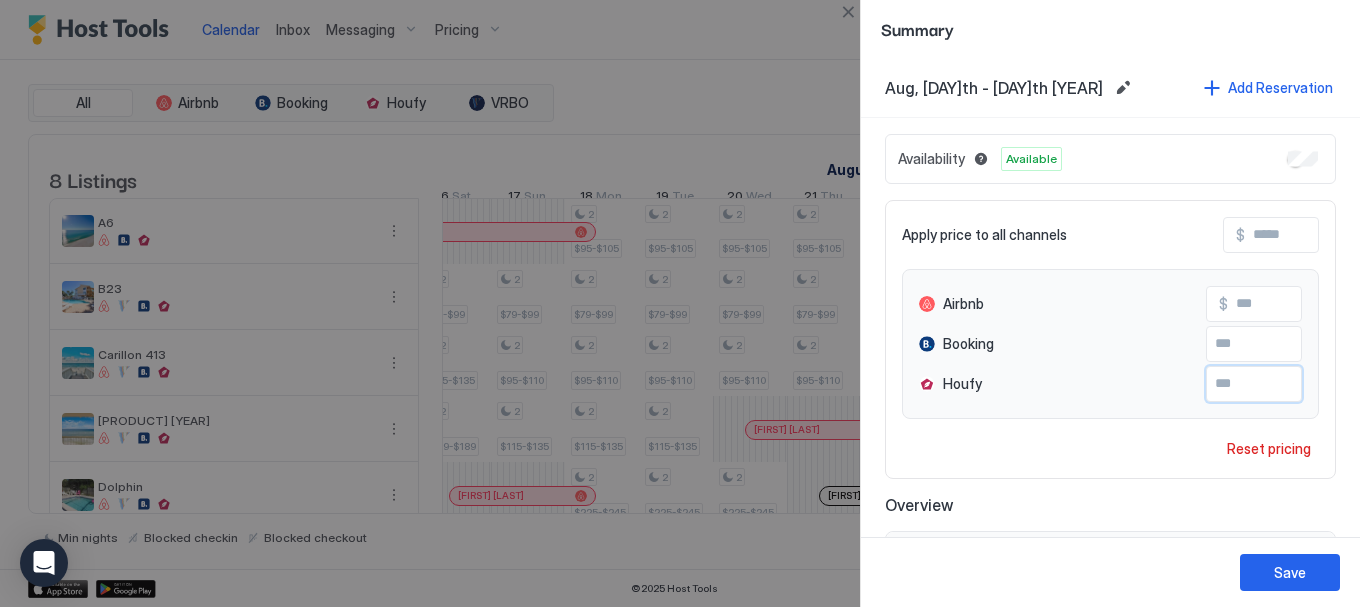 click on "Save" at bounding box center (1290, 572) 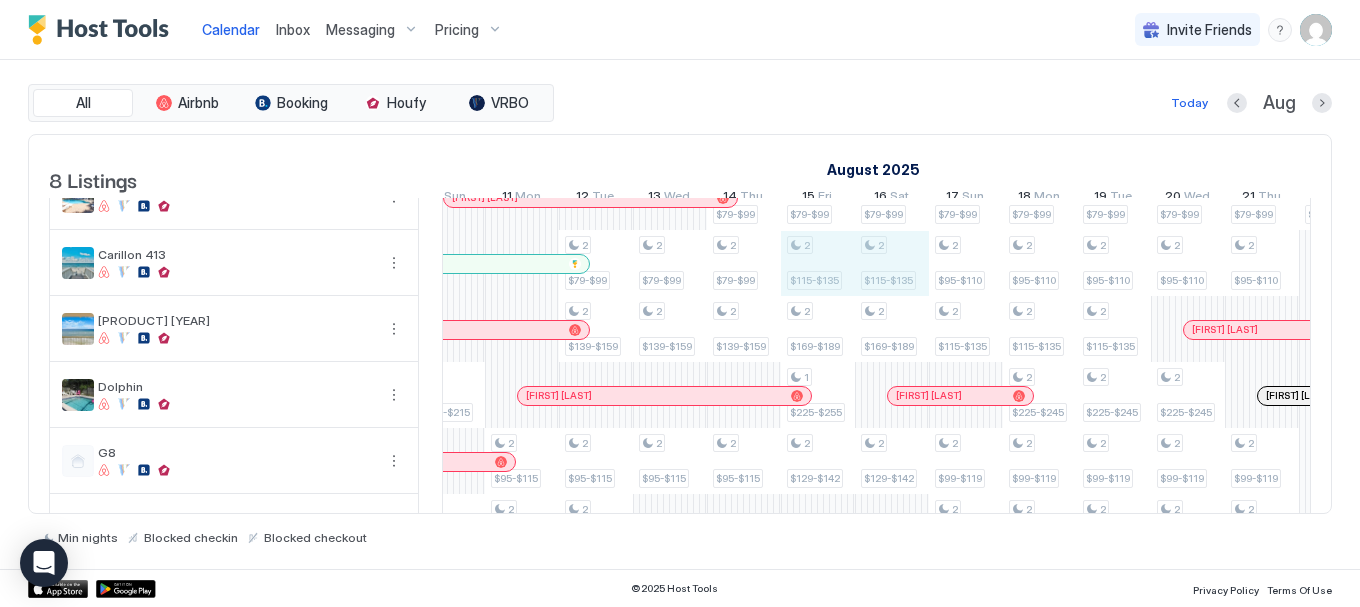 drag, startPoint x: 822, startPoint y: 288, endPoint x: 889, endPoint y: 281, distance: 67.36468 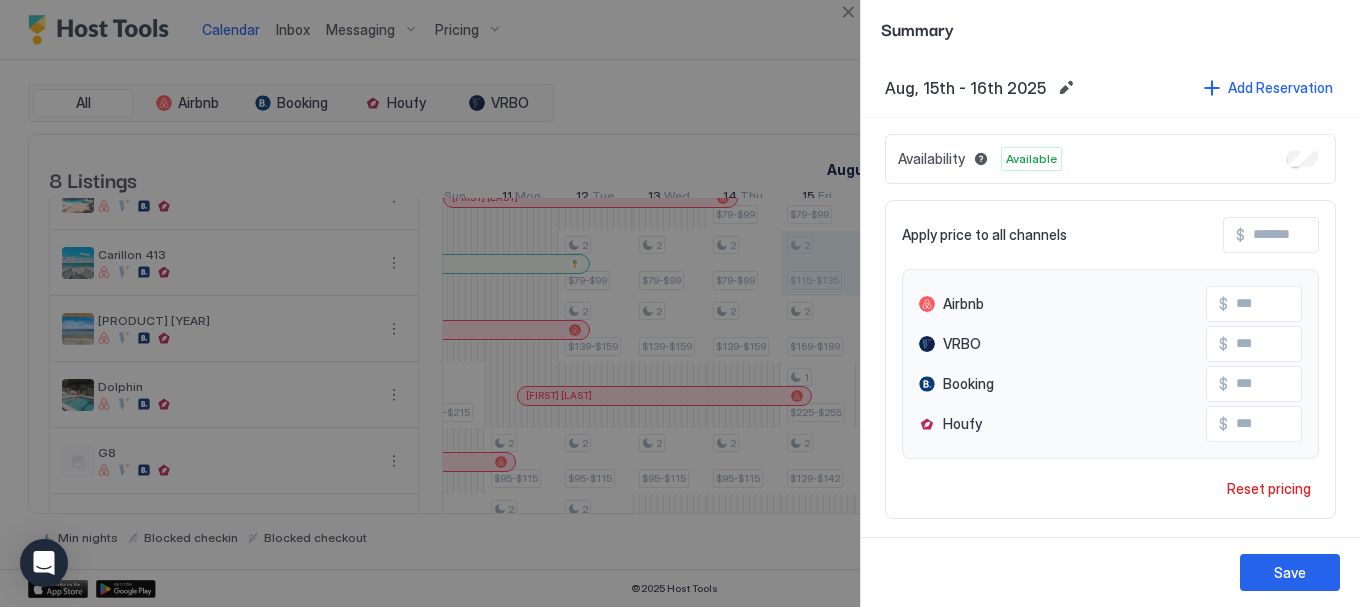 click on "Airbnb $ ***" at bounding box center (1110, 304) 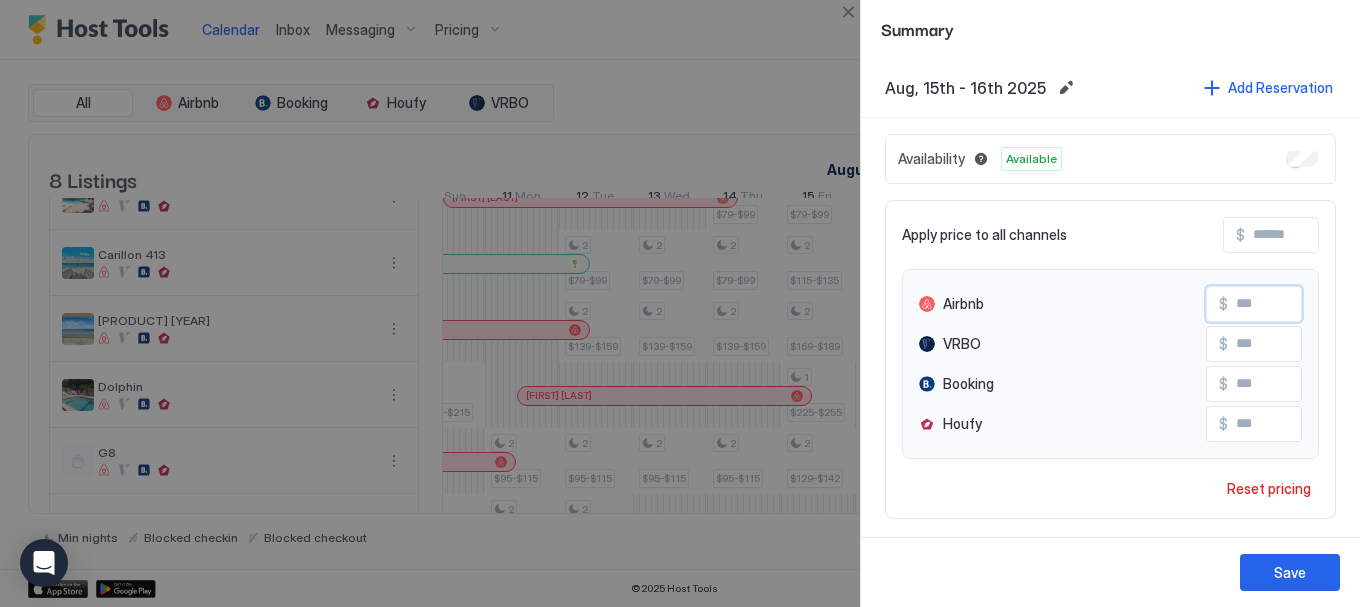 type on "**" 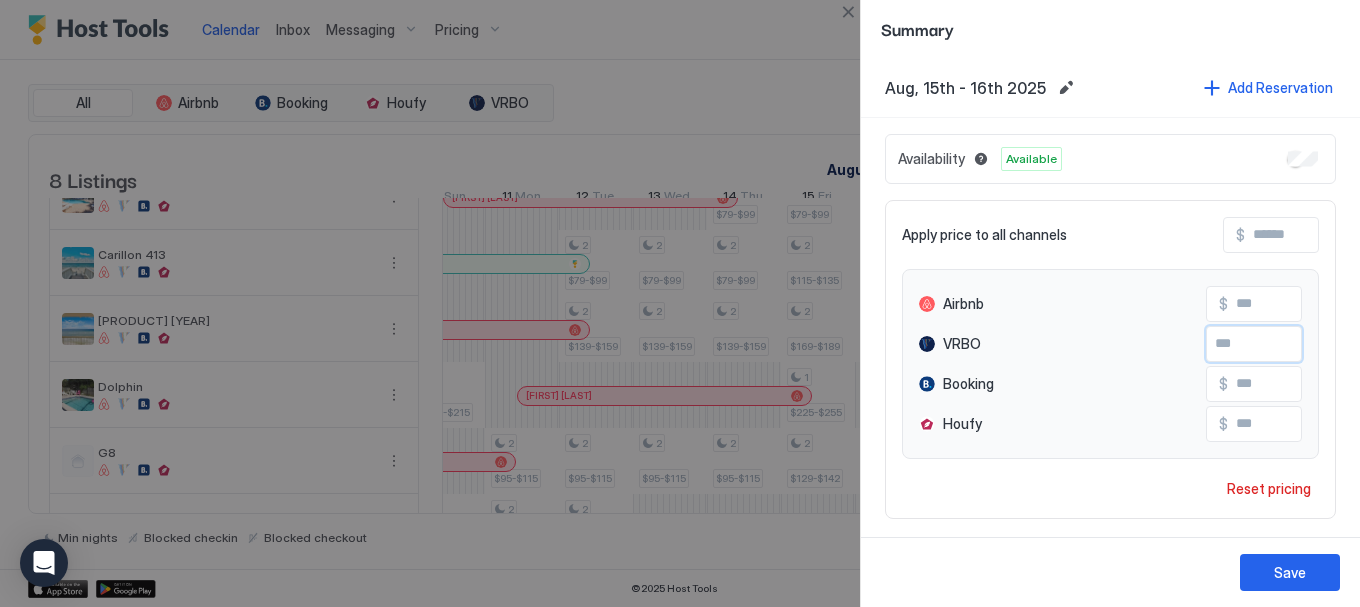 type on "**" 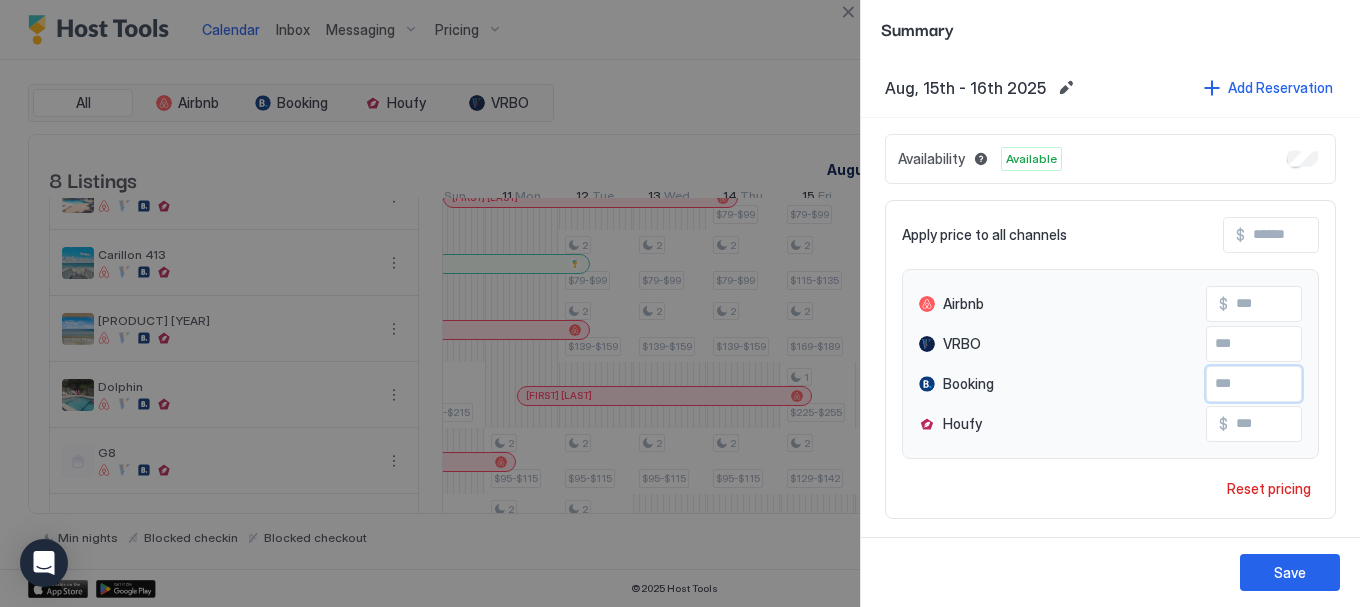 type on "***" 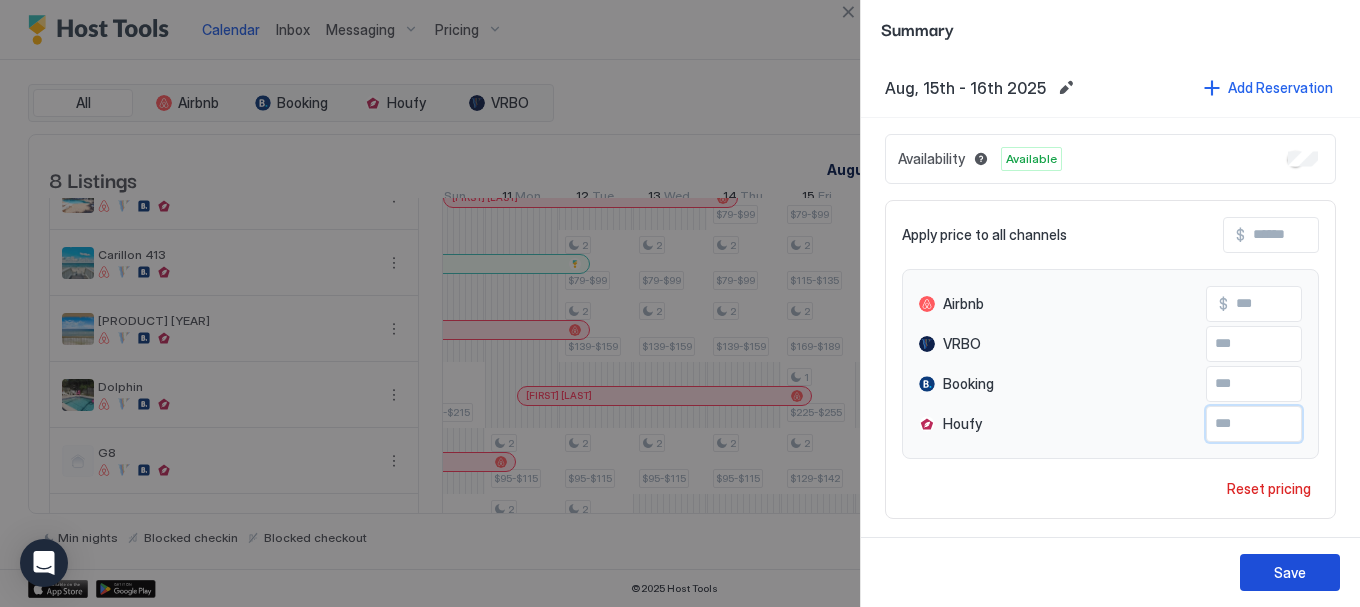 type on "**" 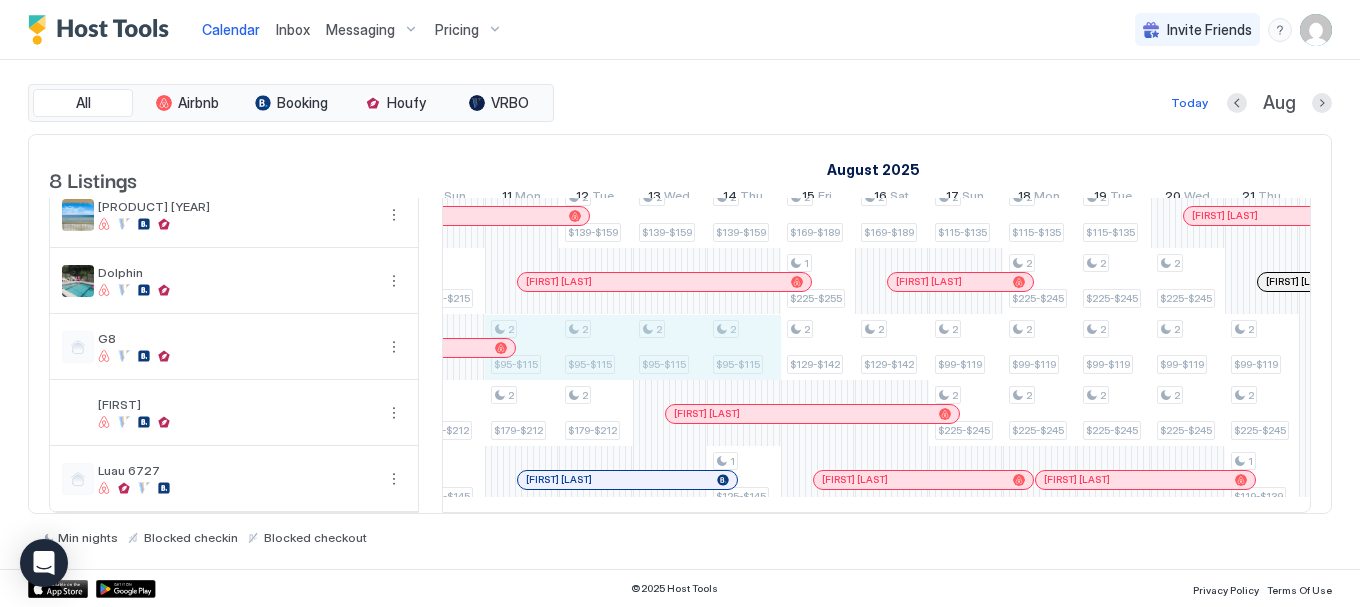 drag, startPoint x: 534, startPoint y: 342, endPoint x: 741, endPoint y: 342, distance: 207 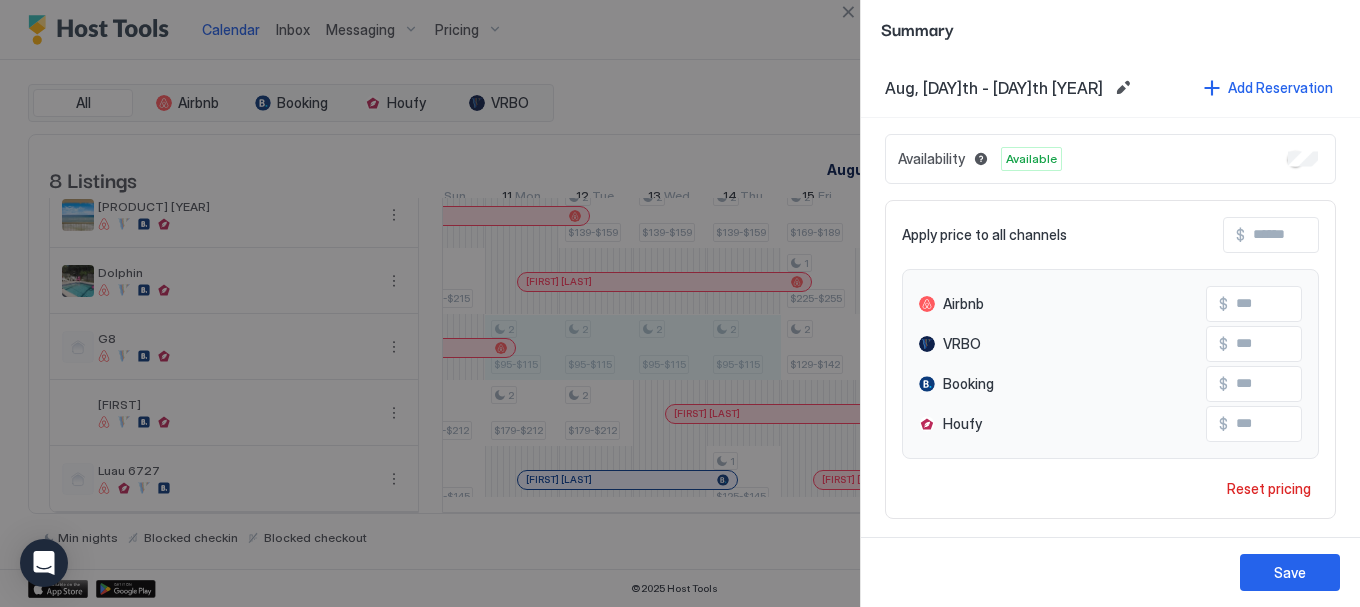 click on "Airbnb $ **" at bounding box center [1110, 304] 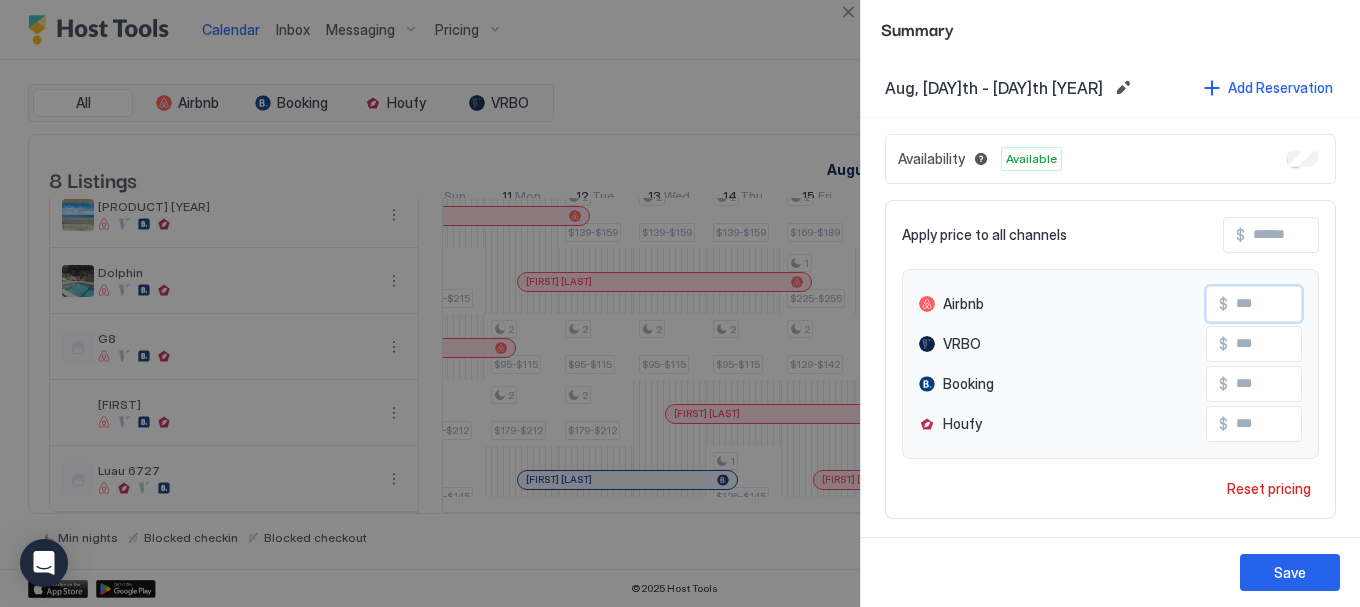 type on "**" 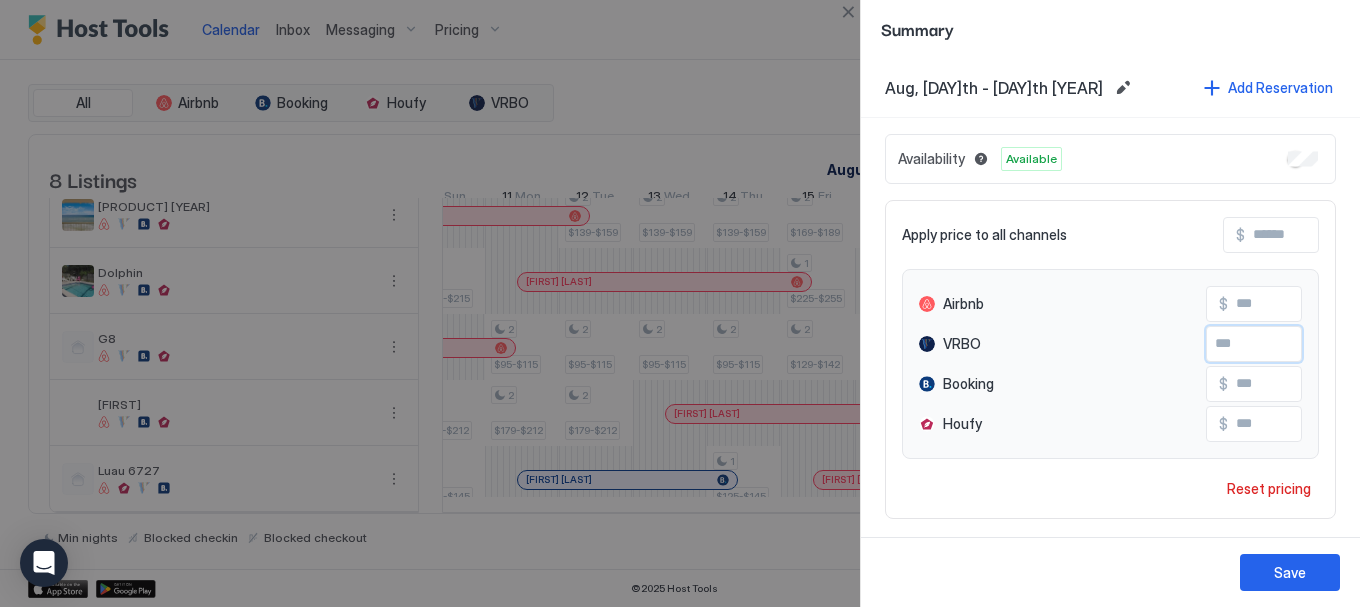 type on "**" 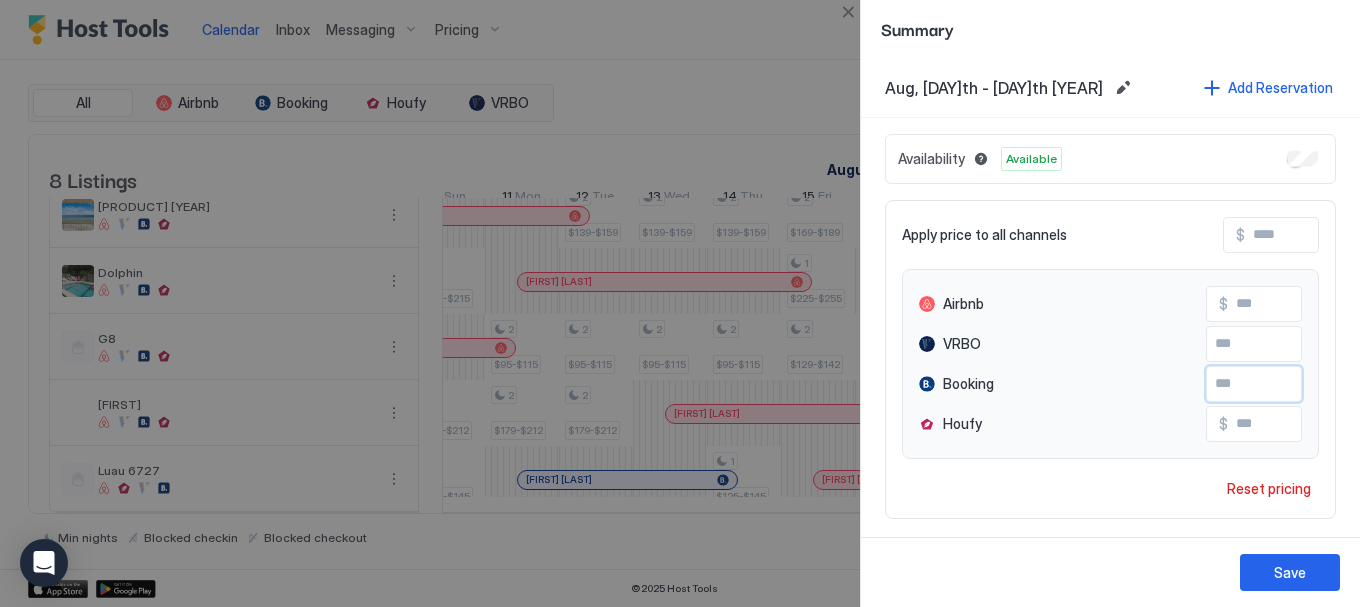 type on "***" 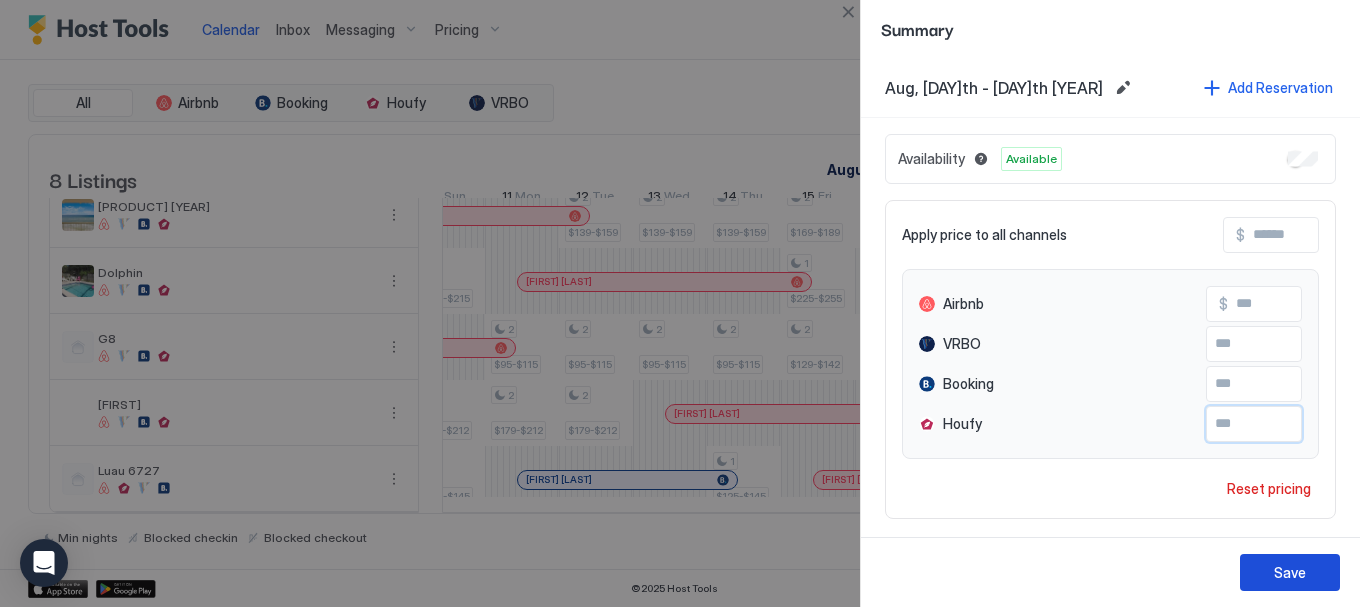 type on "**" 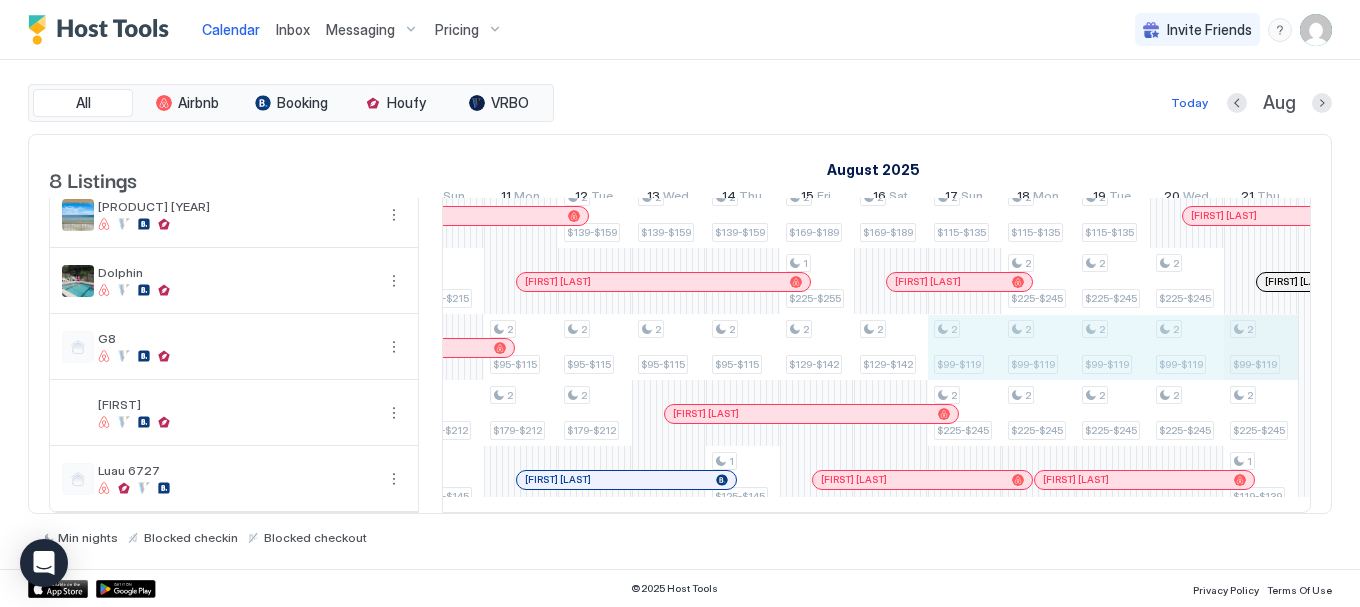 drag, startPoint x: 969, startPoint y: 346, endPoint x: 1229, endPoint y: 341, distance: 260.04807 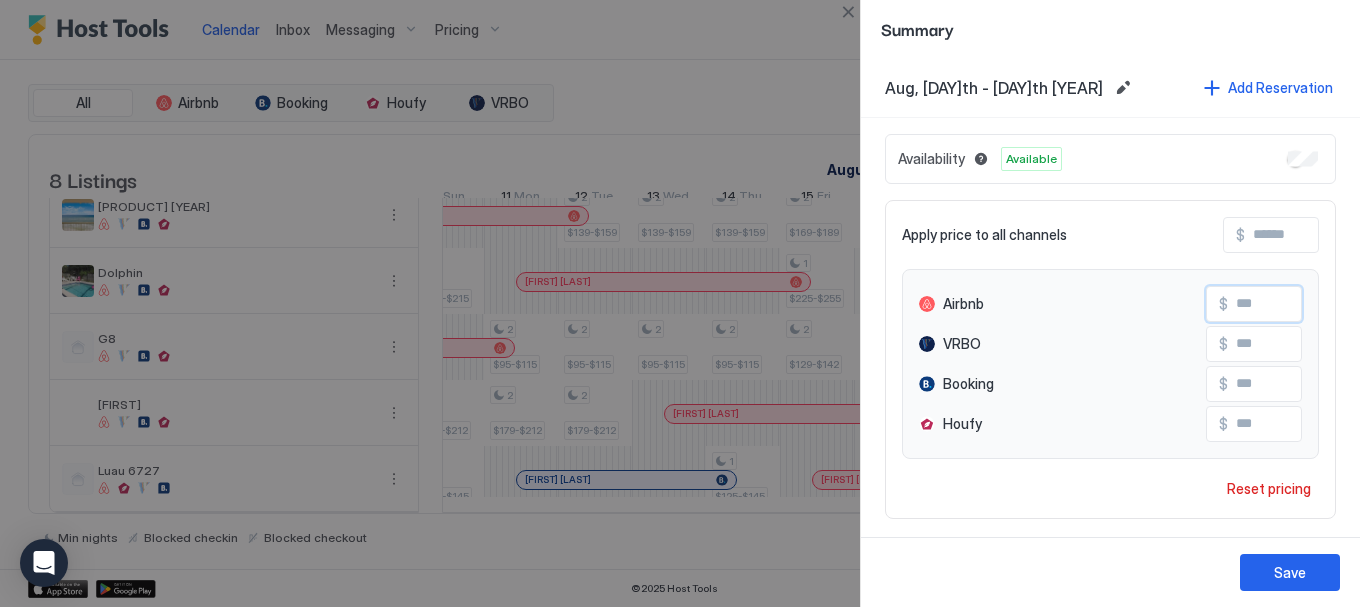 drag, startPoint x: 1246, startPoint y: 302, endPoint x: 1160, endPoint y: 309, distance: 86.28442 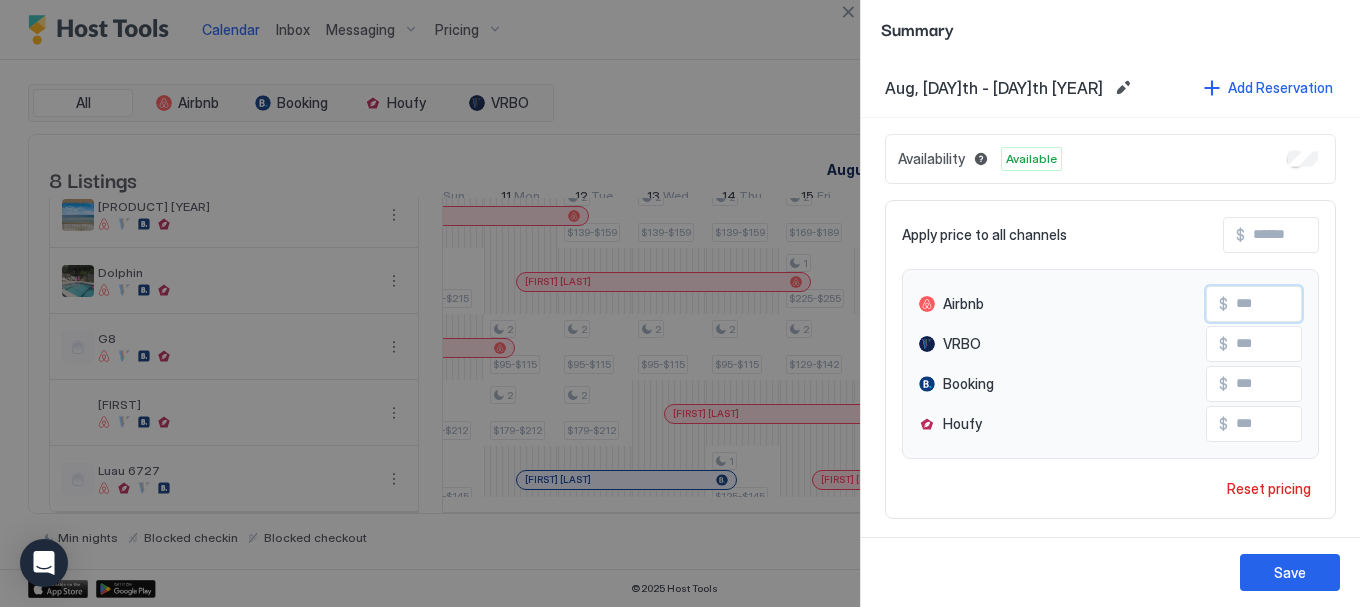 click on "Airbnb $ **" at bounding box center (1110, 304) 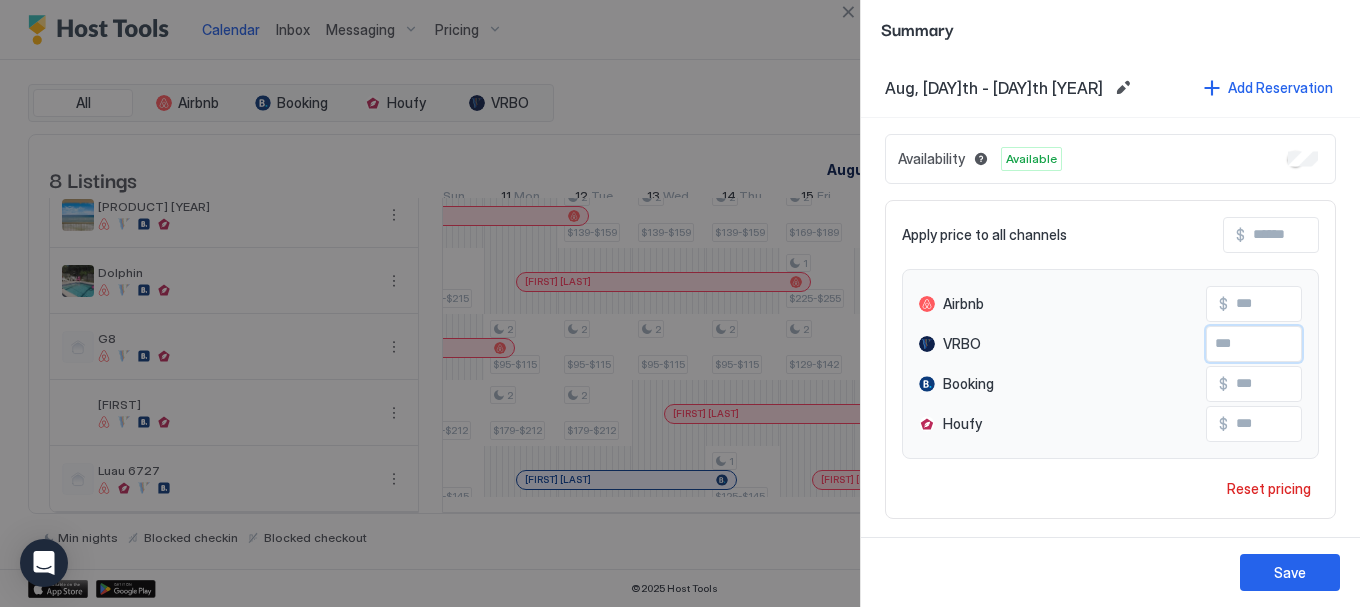 type on "**" 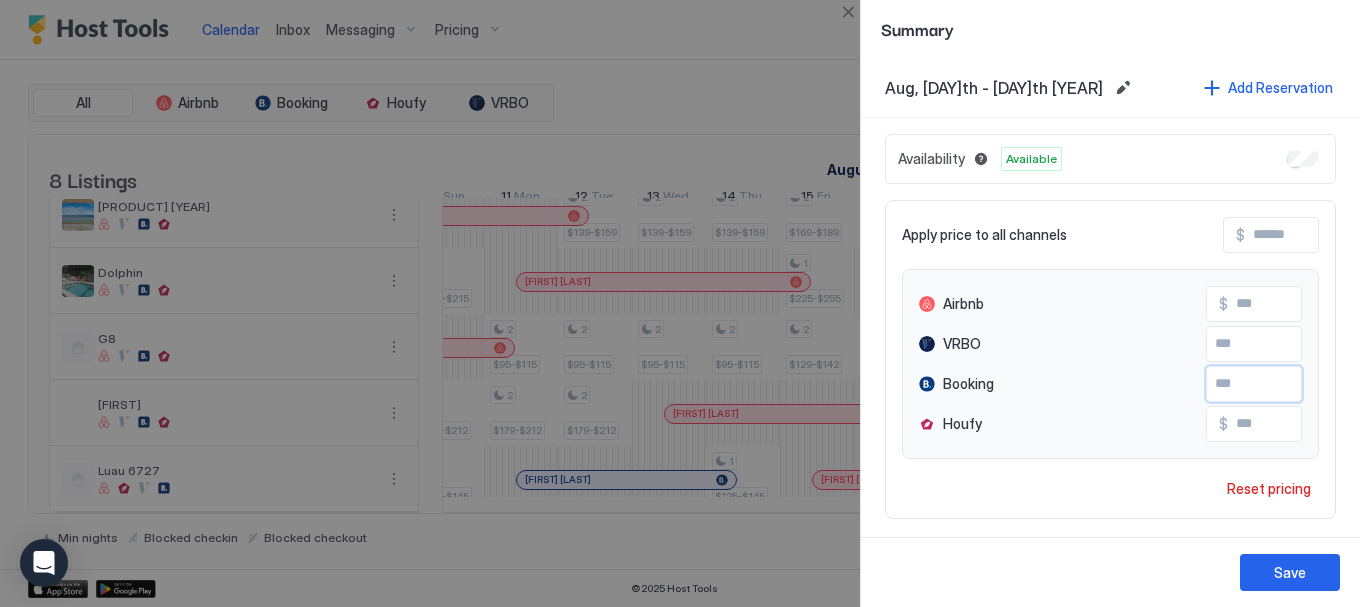 type on "***" 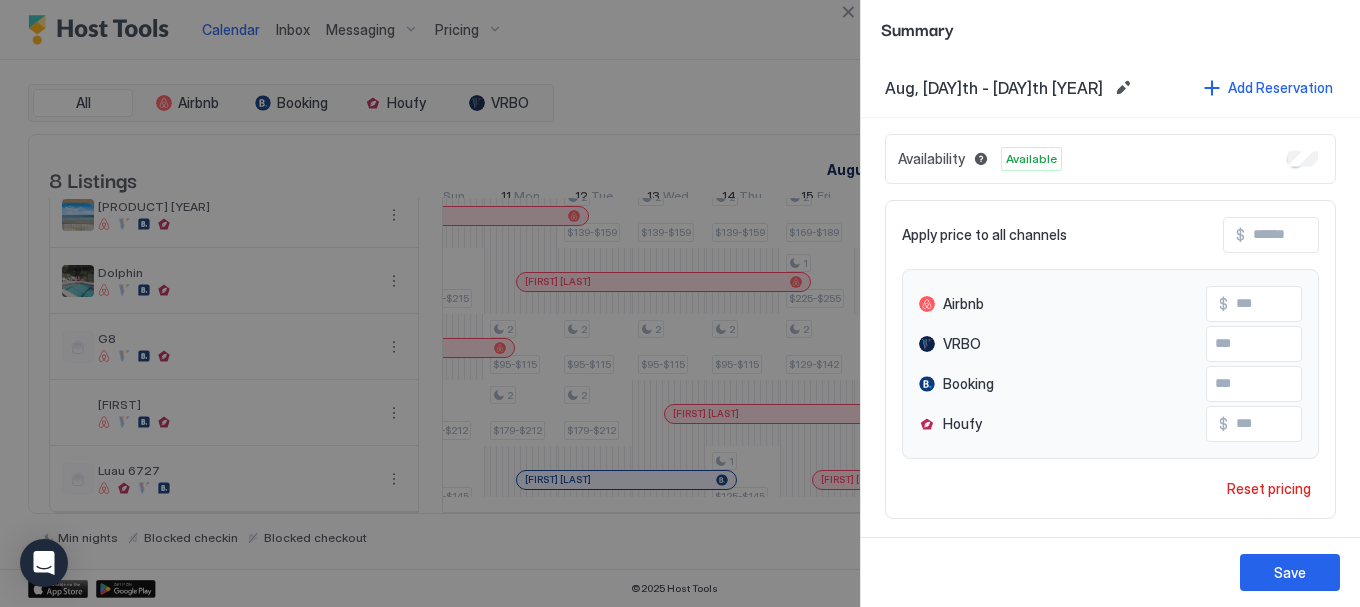 scroll, scrollTop: 0, scrollLeft: 21, axis: horizontal 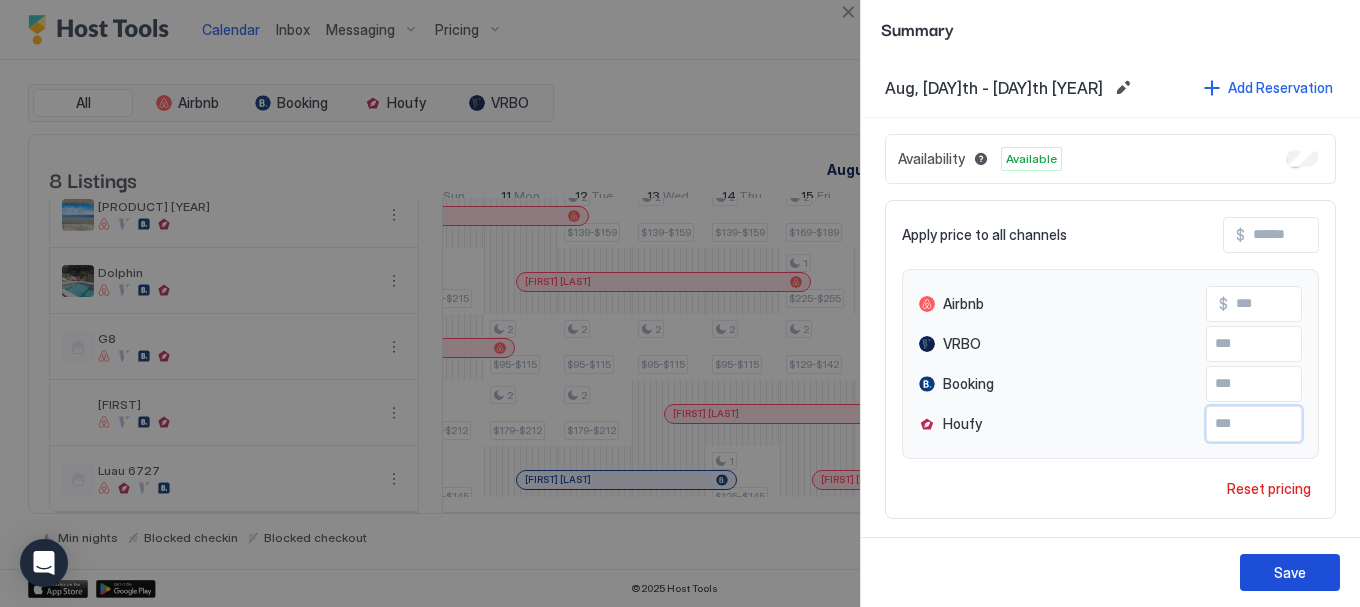 type on "**" 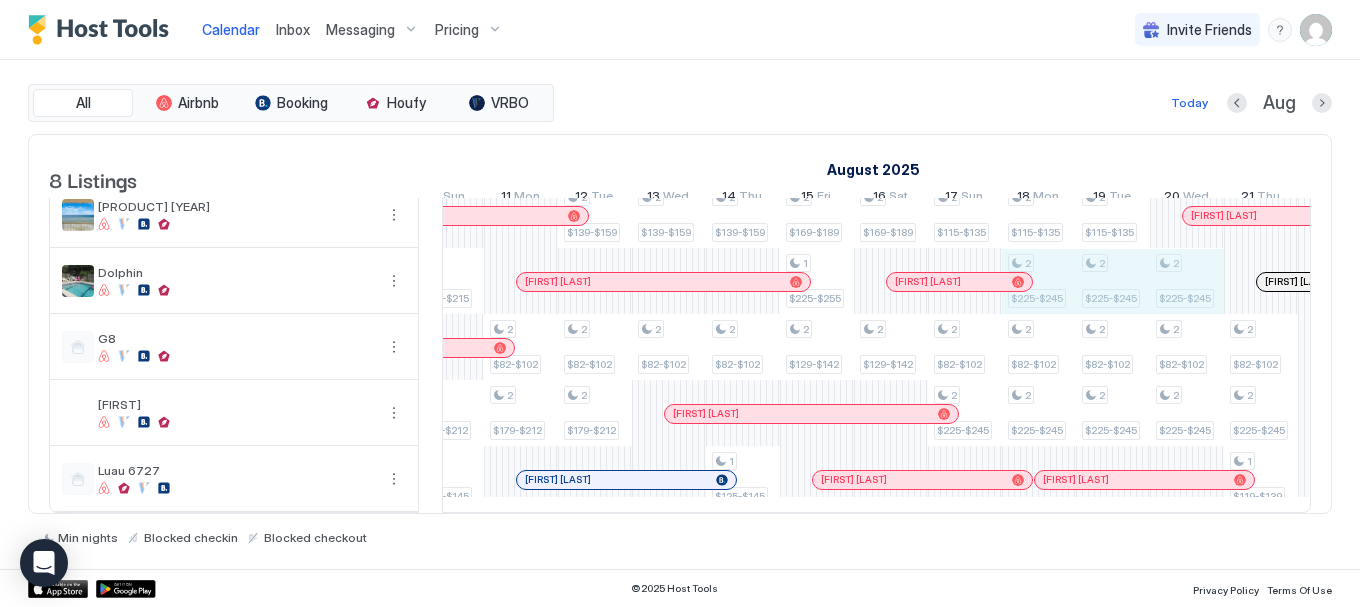 click on "1 $53-$70 2 $62-$72 1 $195-$215 2 $179-$212 1 $125-$145 2 $62-$72 2 $82-$102 2 $179-$212 2 $79-$99 2 $139-$159 2 $82-$102 2 $179-$212 2 $79-$99 2 $139-$159 2 $82-$102 2 $79-$99 2 $79-$99 2 $139-$159 2 $82-$102 1 $125-$145 2 $79-$99 2 $115-$135 2 $169-$189 1 $225-$255 2 $129-$142 2 $79-$99 2 $115-$135 2 $169-$189 2 $129-$142 2 $79-$99 2 $95-$110 2 $115-$135 2 $82-$102 2 $225-$245 2 $79-$89 2 $79-$99 2 $95-$110 2 $115-$135 2 $225-$245 2 $82-$102 2 $225-$245 2 $79-$89 2 $79-$99 2 $95-$110 2 $115-$135 2 $225-$245 2 $82-$102 2 $225-$245 2 $79-$89 2 $79-$99 2 $95-$110 2 $225-$245 2 $82-$102 2 $225-$245 2 $79-$89 2 $79-$99 2 $95-$110 2 $82-$102 2 $225-$245 1 $119-$139 2 $79-$89 2 $95-$105 2 $79-$89 2 $95-$105 2 $79-$89 2 $95-$105 2 $99-$119 1 $119-$139 2 $79-$89 2 $95-$105 2 $225-$245 2 $99-$119 2 $79-$89 2 $95-$105 2 $115-$135 2 $225-$245 2 $99-$119 2 $95-$105 2 $95-$110 2 $115-$135 2 $225-$245 2 $99-$119 2 $95-$105 2 $95-$110 2 $225-$245 2 $99-$119 2 $95-$105 2 $95-$105 2 $95-$105 2 $95-$110 2" at bounding box center [1002, 248] 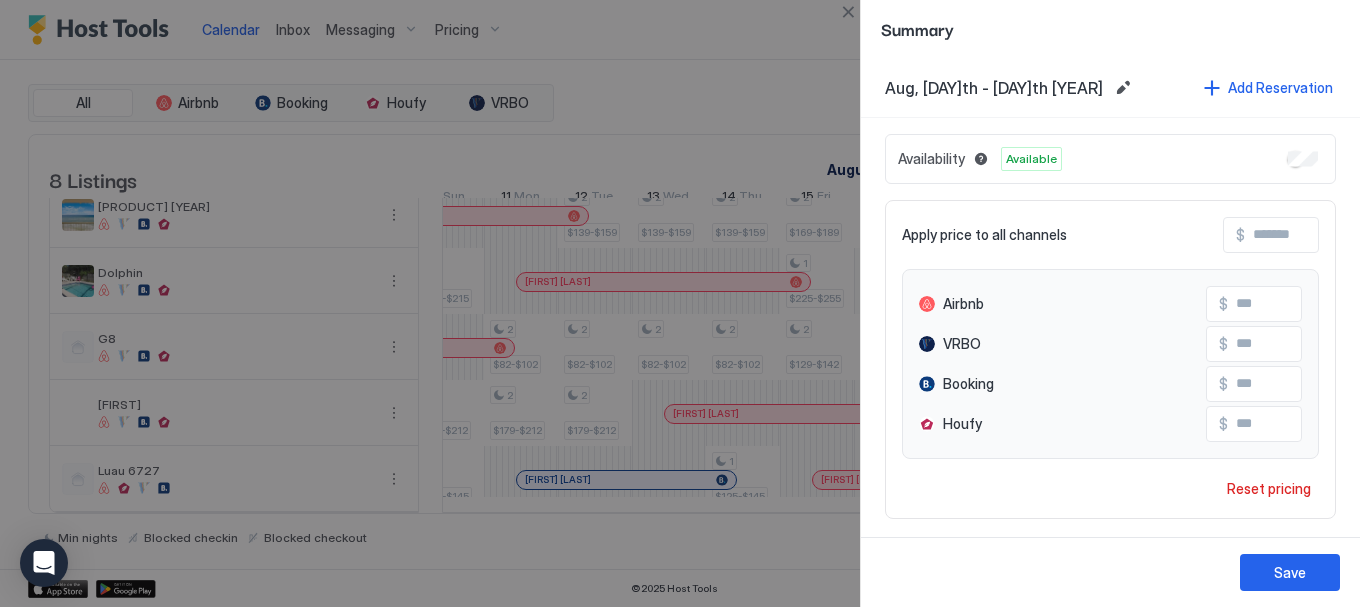 click on "Airbnb $ ***" at bounding box center [1110, 304] 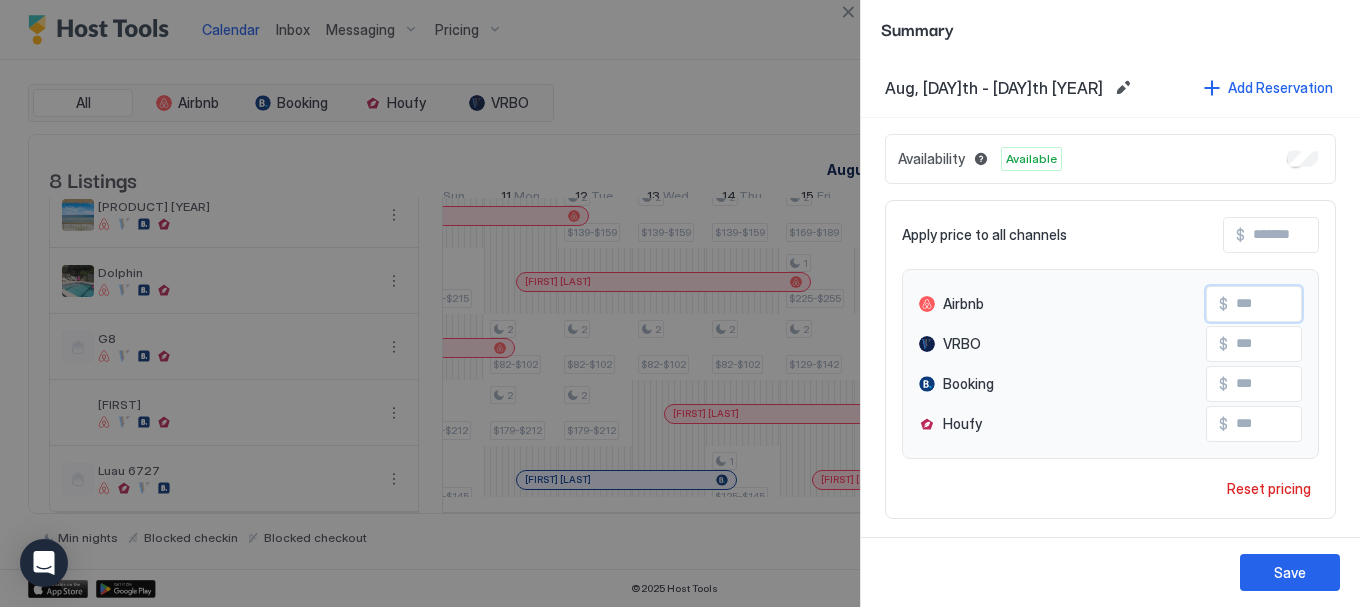 type on "***" 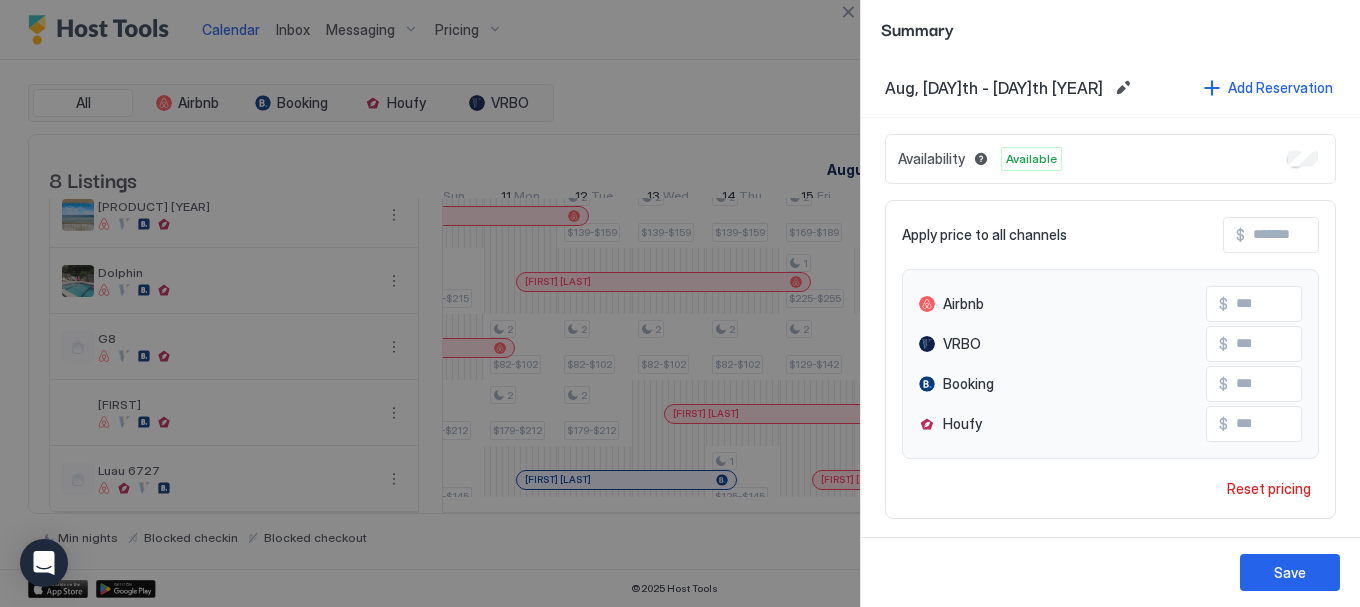scroll, scrollTop: 0, scrollLeft: 21, axis: horizontal 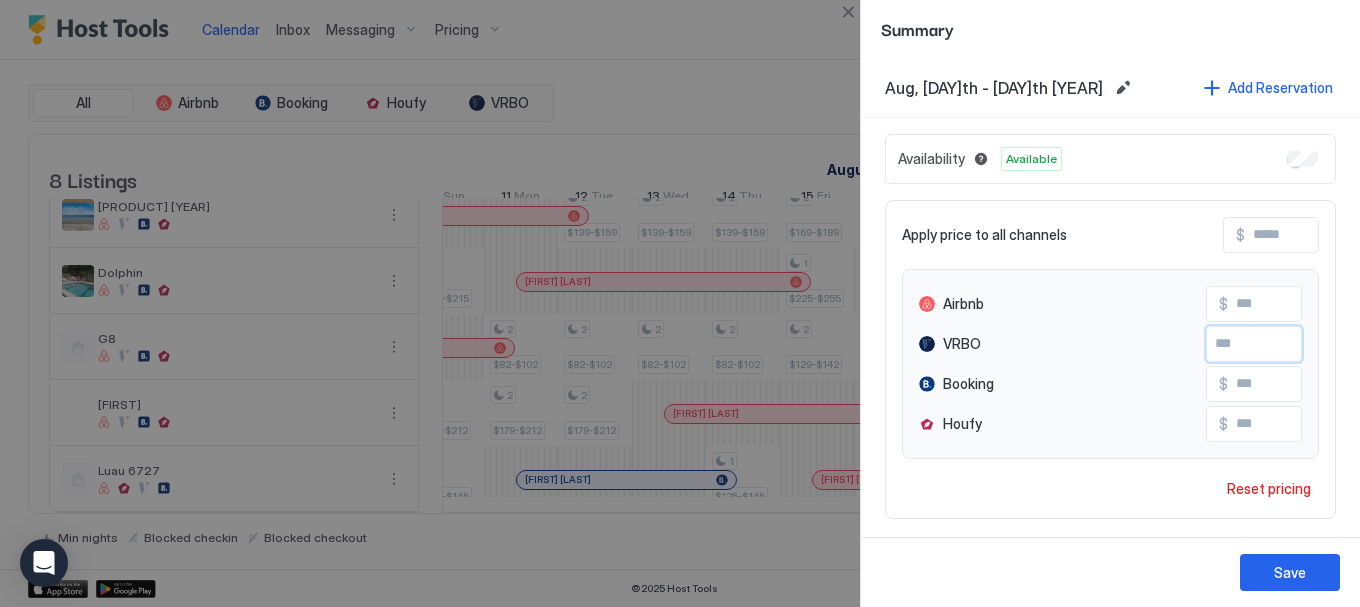 type on "***" 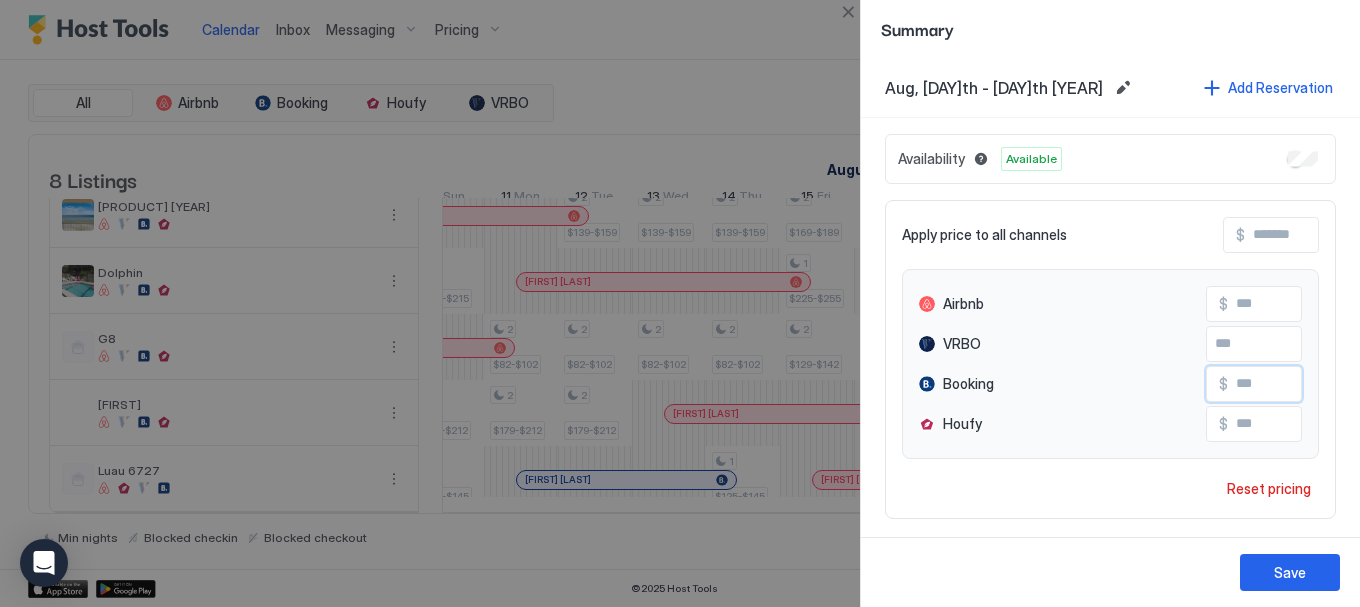 scroll, scrollTop: 0, scrollLeft: 21, axis: horizontal 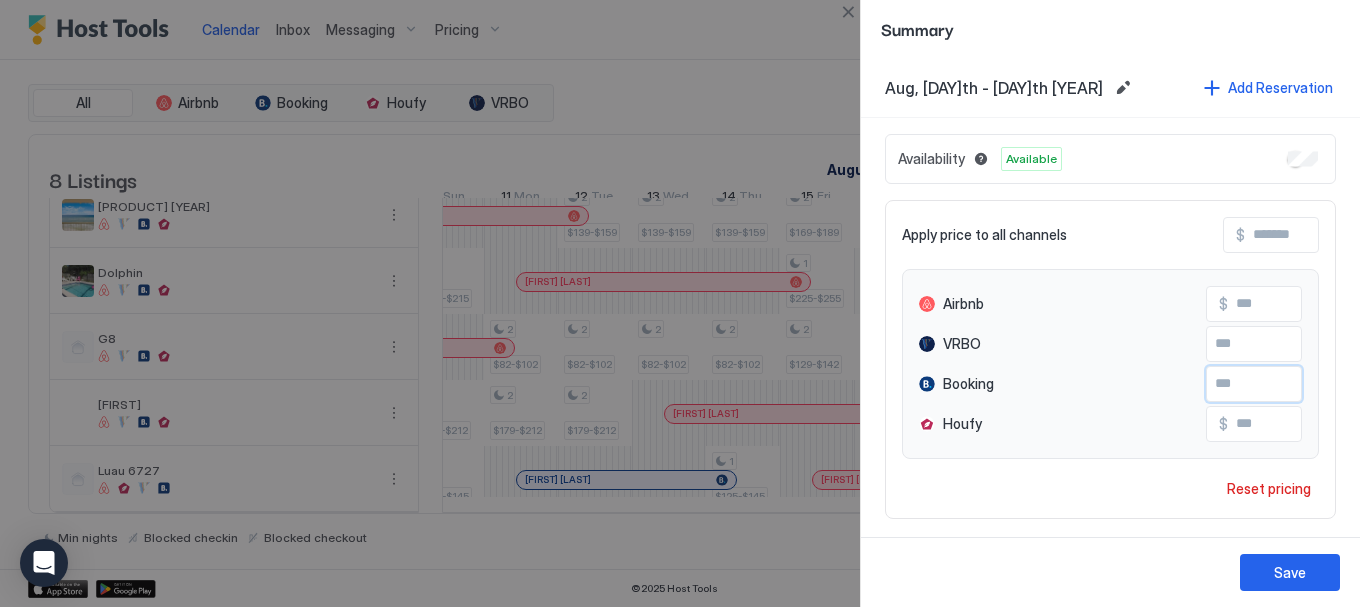 type on "***" 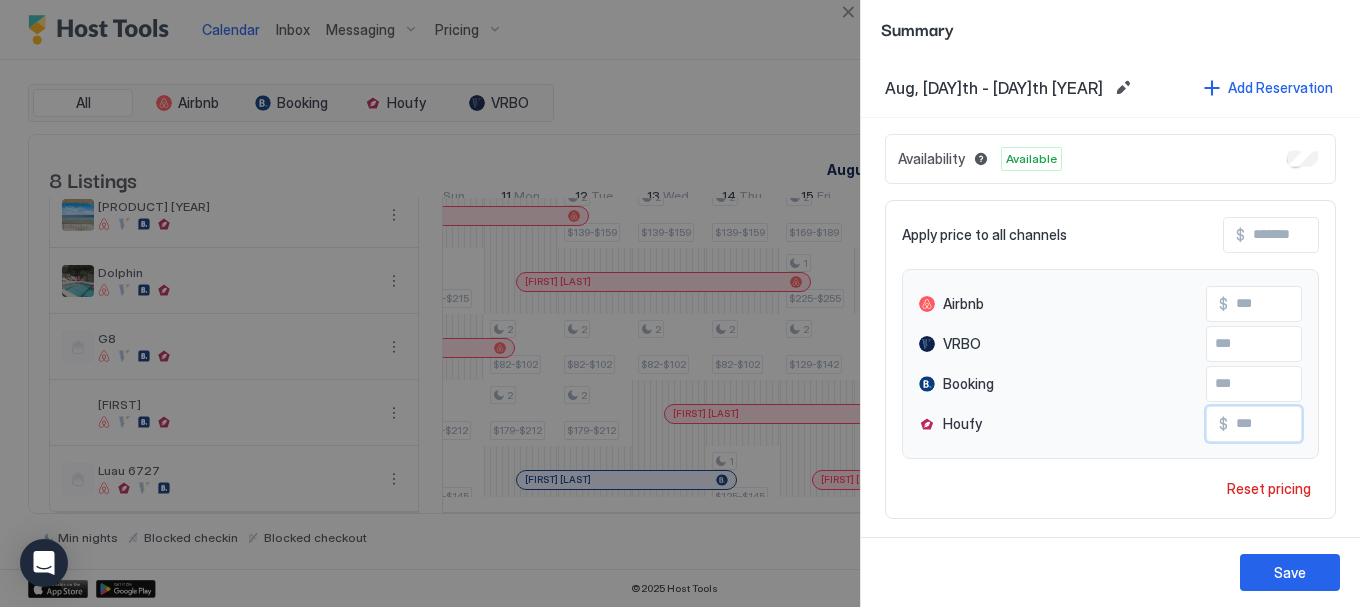 scroll, scrollTop: 0, scrollLeft: 21, axis: horizontal 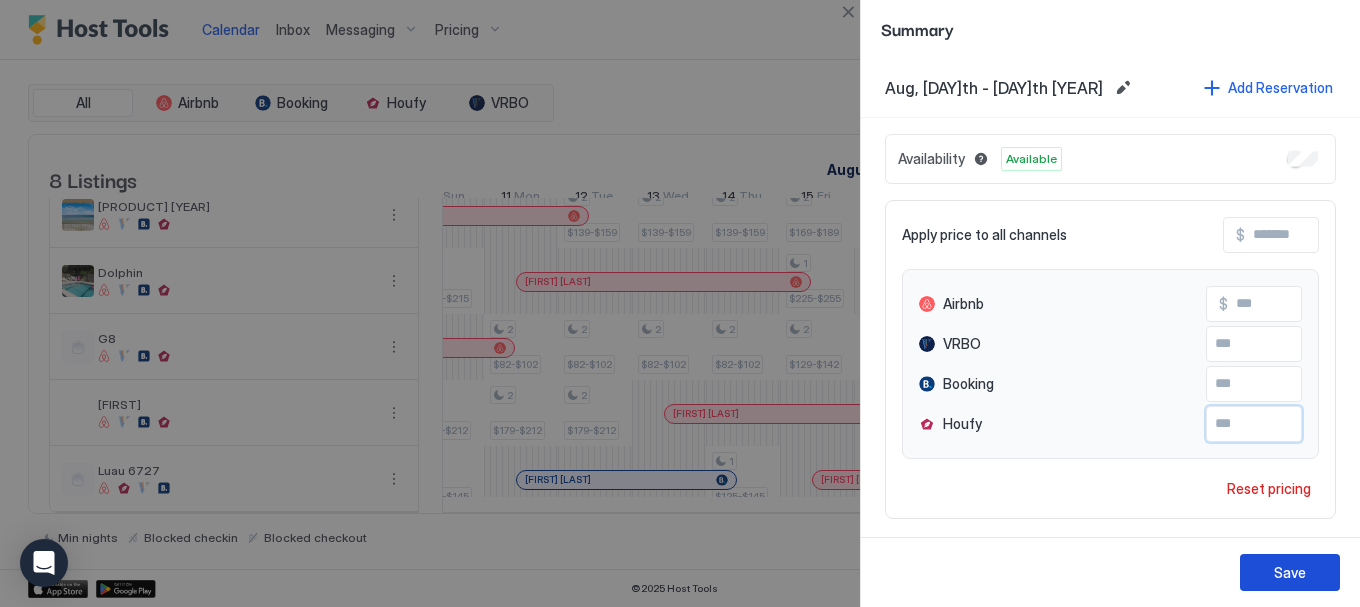 type on "***" 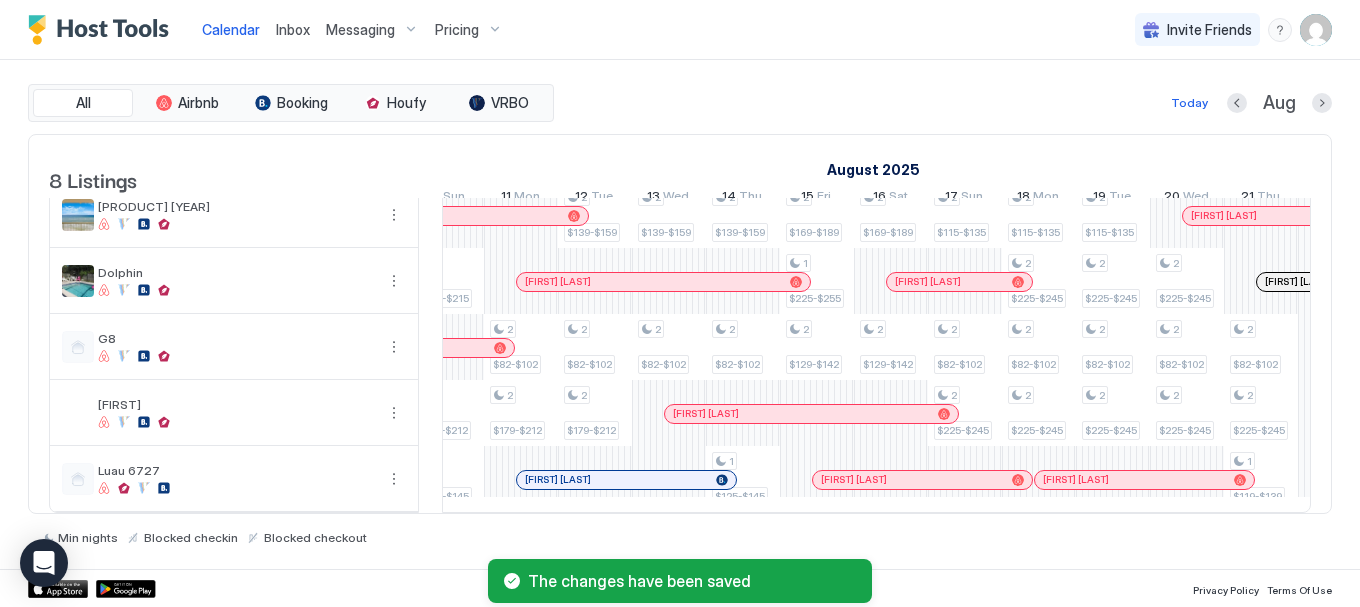 scroll, scrollTop: 0, scrollLeft: 1130, axis: horizontal 